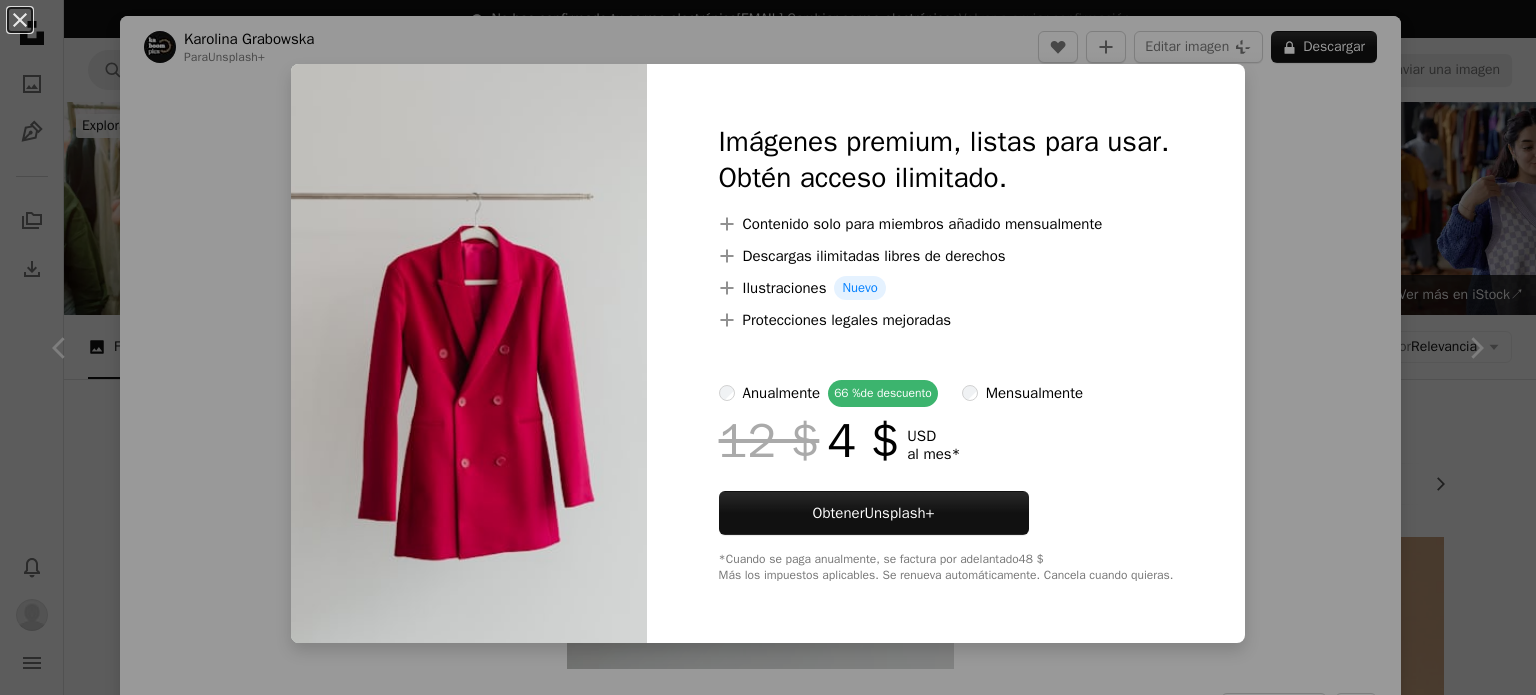 scroll, scrollTop: 1700, scrollLeft: 0, axis: vertical 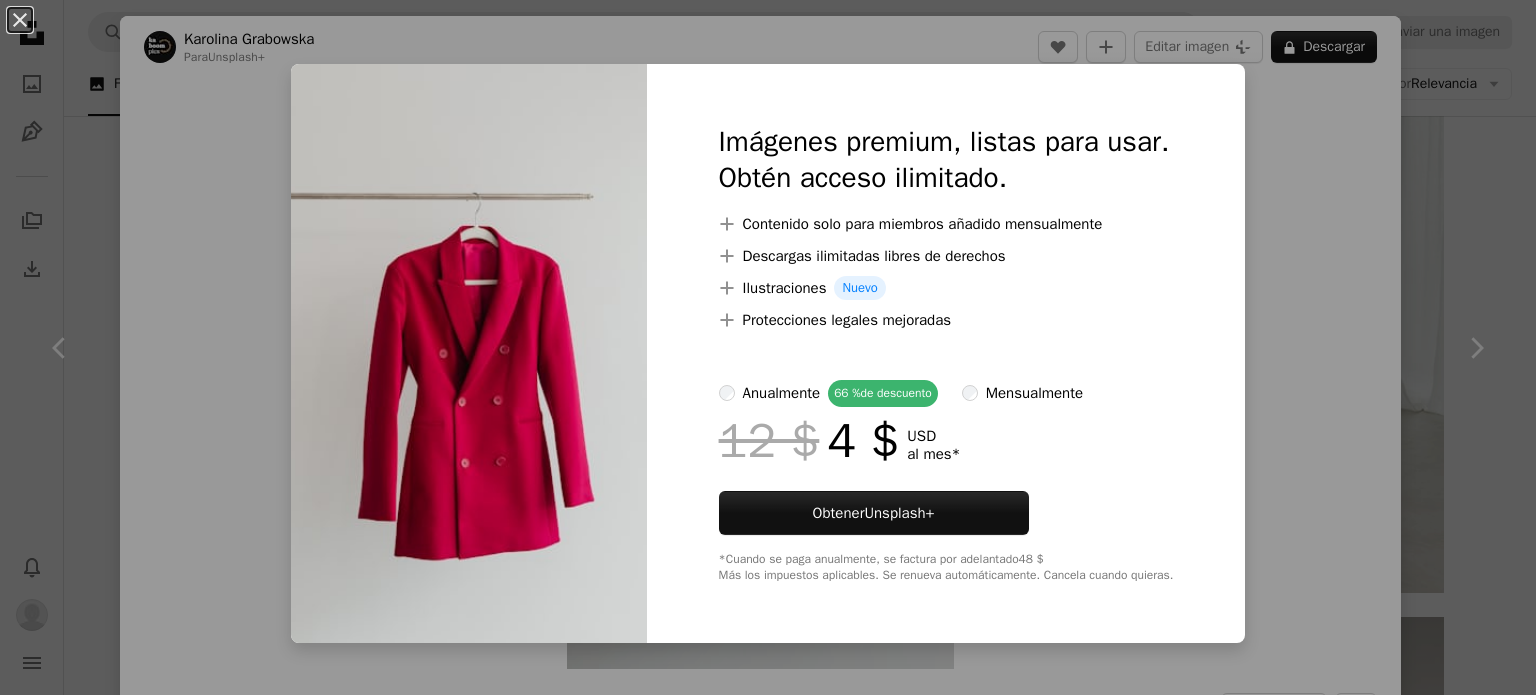 click on "An X shape Imágenes premium, listas para usar. Obtén acceso ilimitado. A plus sign Contenido solo para miembros añadido mensualmente A plus sign Descargas ilimitadas libres de derechos A plus sign Ilustraciones  Nuevo A plus sign Protecciones legales mejoradas anualmente 66 %  de descuento mensualmente 12 $   4 $ USD al mes * Obtener  Unsplash+ *Cuando se paga anualmente, se factura por adelantado  48 $ Más los impuestos aplicables. Se renueva automáticamente. Cancela cuando quieras." at bounding box center (768, 347) 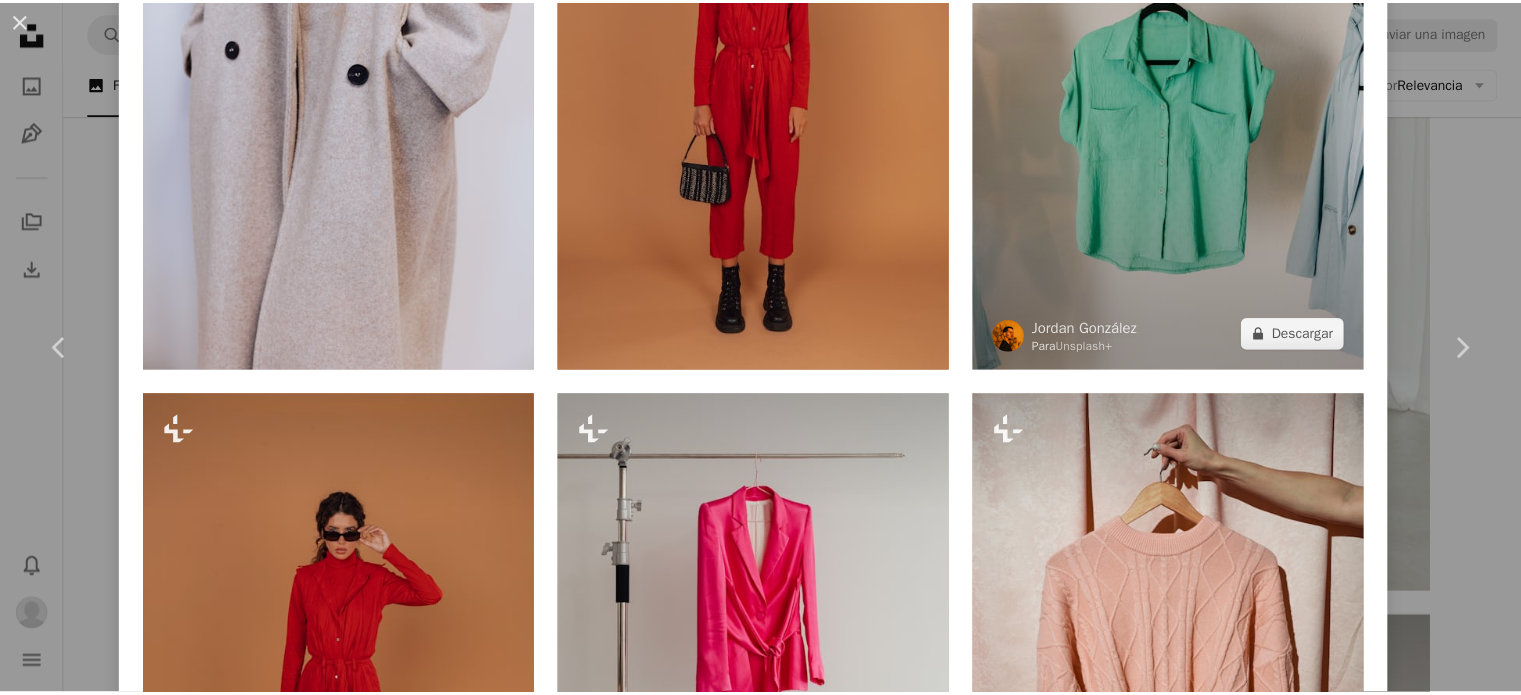 scroll, scrollTop: 2600, scrollLeft: 0, axis: vertical 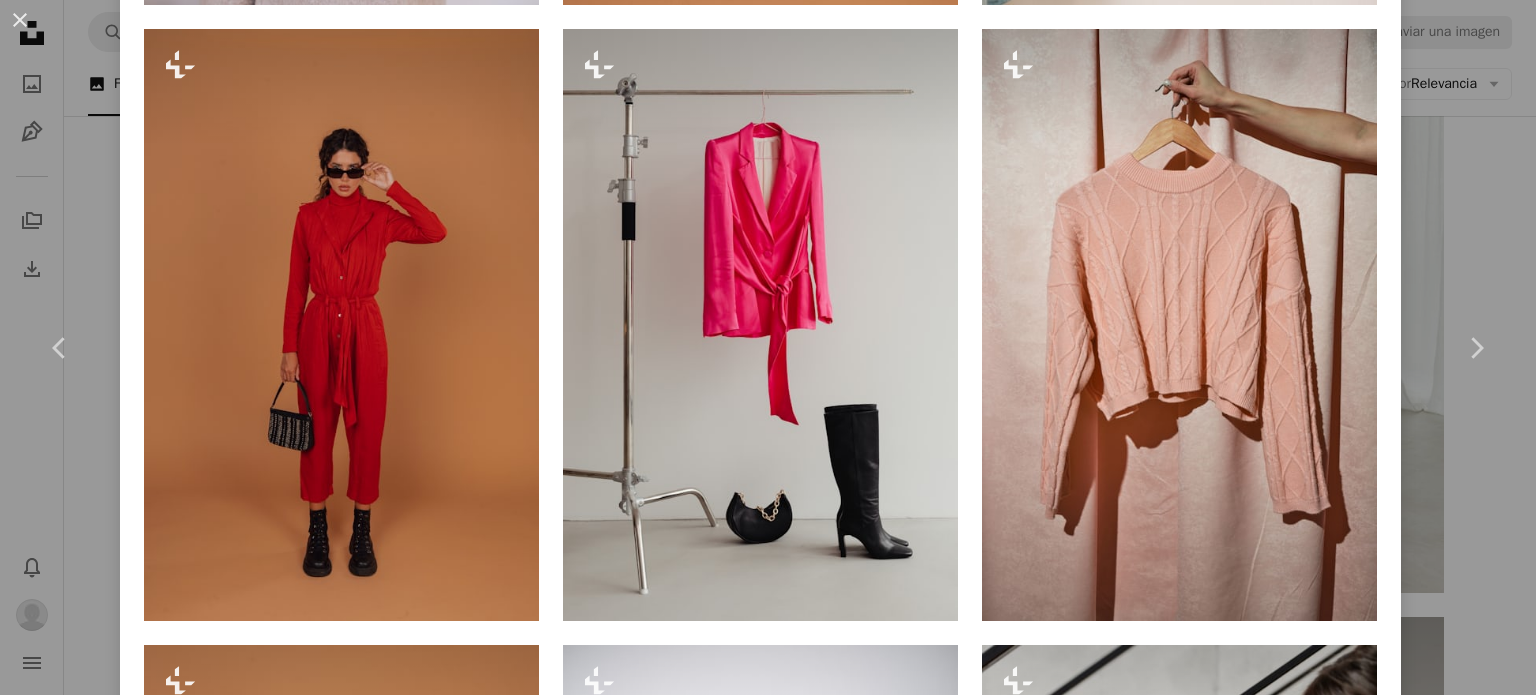 click on "An X shape Chevron left Chevron right Karolina Grabowska Para  Unsplash+ A heart A plus sign Editar imagen   Plus sign for Unsplash+ A lock   Descargar Zoom in A forward-right arrow Compartir More Actions Calendar outlined Publicado el  1 de febrero de 2023 Safety Con la  Licencia Unsplash+ moda modelo rosado ropa rojo ropa chaqueta chaqueta estética roja carril vestir Ropa de mujer ahorcamiento De esta serie Chevron right Plus sign for Unsplash+ Plus sign for Unsplash+ Plus sign for Unsplash+ Plus sign for Unsplash+ Plus sign for Unsplash+ Plus sign for Unsplash+ Plus sign for Unsplash+ Plus sign for Unsplash+ Plus sign for Unsplash+ Plus sign for Unsplash+ Imágenes relacionadas Plus sign for Unsplash+ A heart A plus sign Karolina Grabowska Para  Unsplash+ A lock   Descargar Plus sign for Unsplash+ A heart A plus sign Faruk Tokluoğlu Para  Unsplash+ A lock   Descargar Plus sign for Unsplash+ A heart A plus sign Fellipe Ditadi Para  Unsplash+ A lock   Descargar Plus sign for Unsplash+ A heart A plus sign" at bounding box center (768, 347) 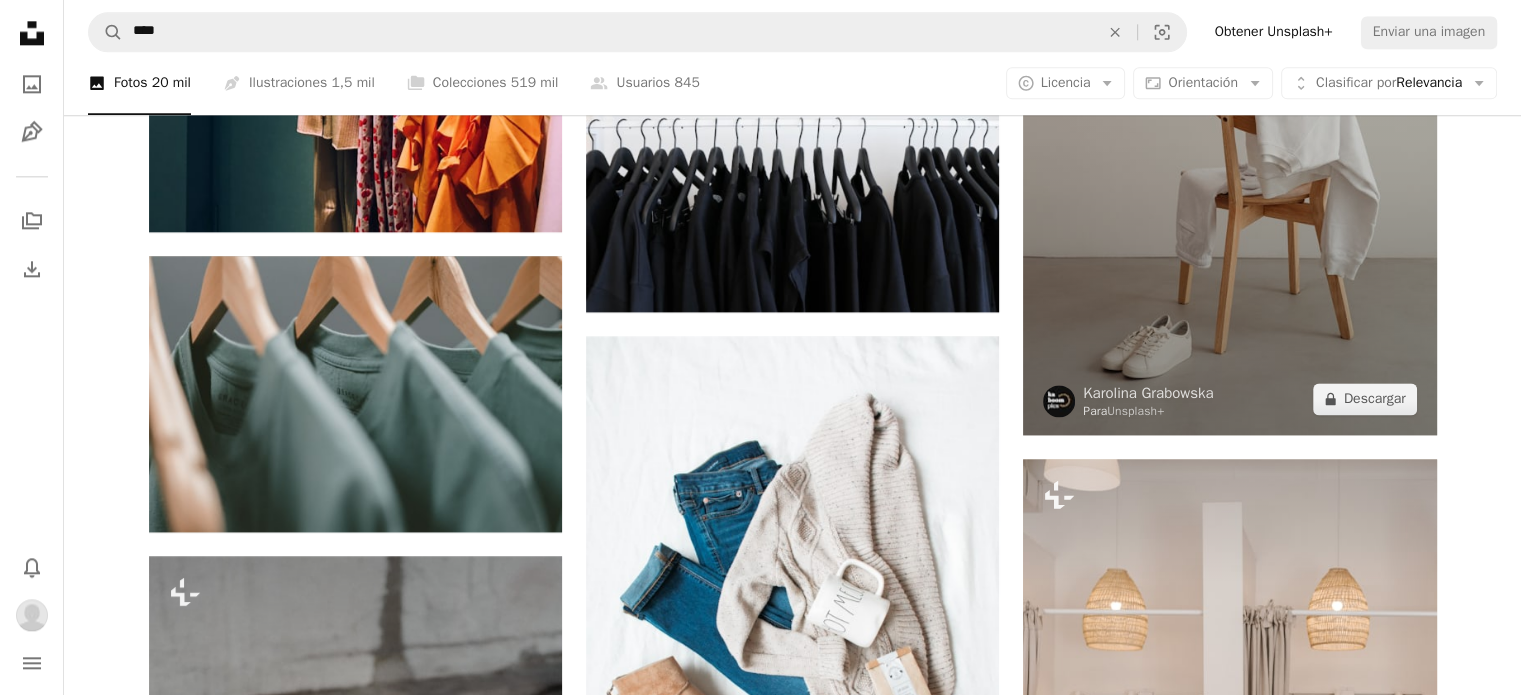 scroll, scrollTop: 2500, scrollLeft: 0, axis: vertical 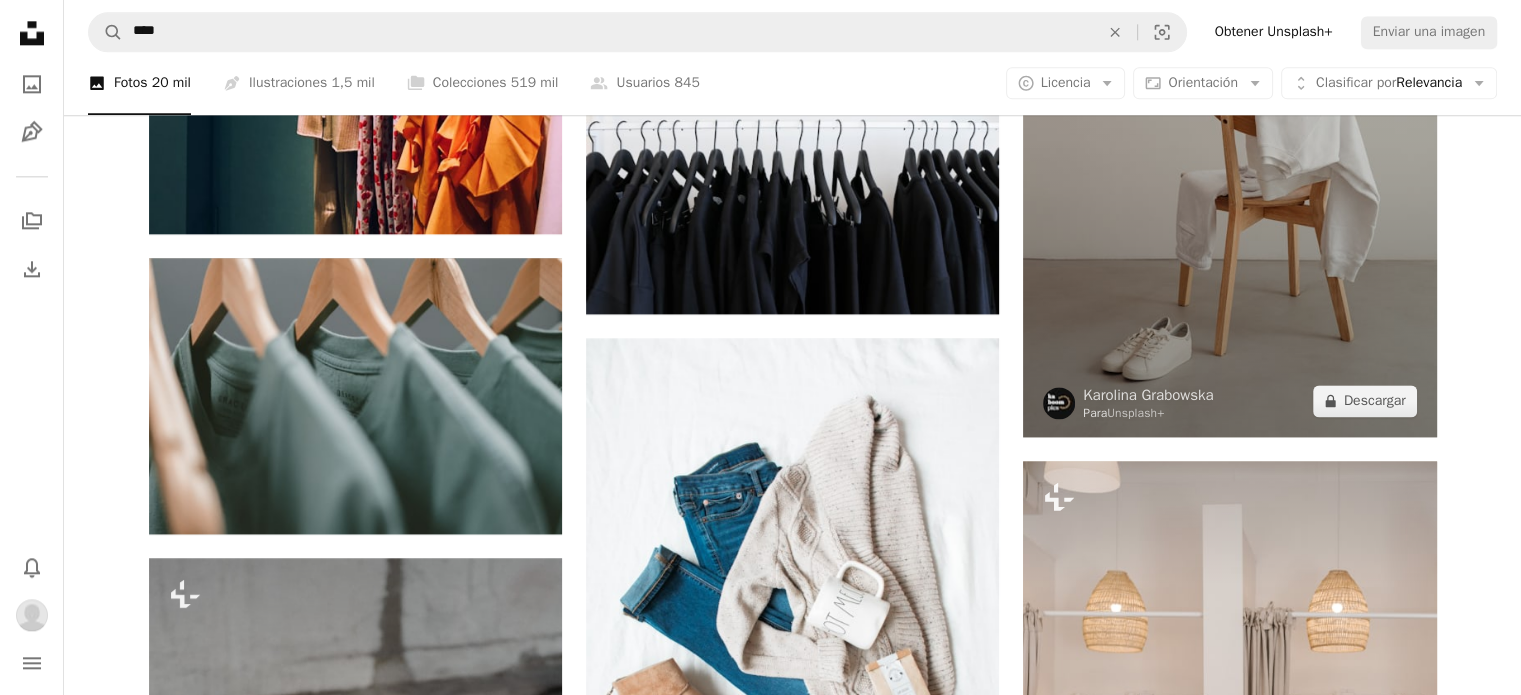 click at bounding box center (1229, 127) 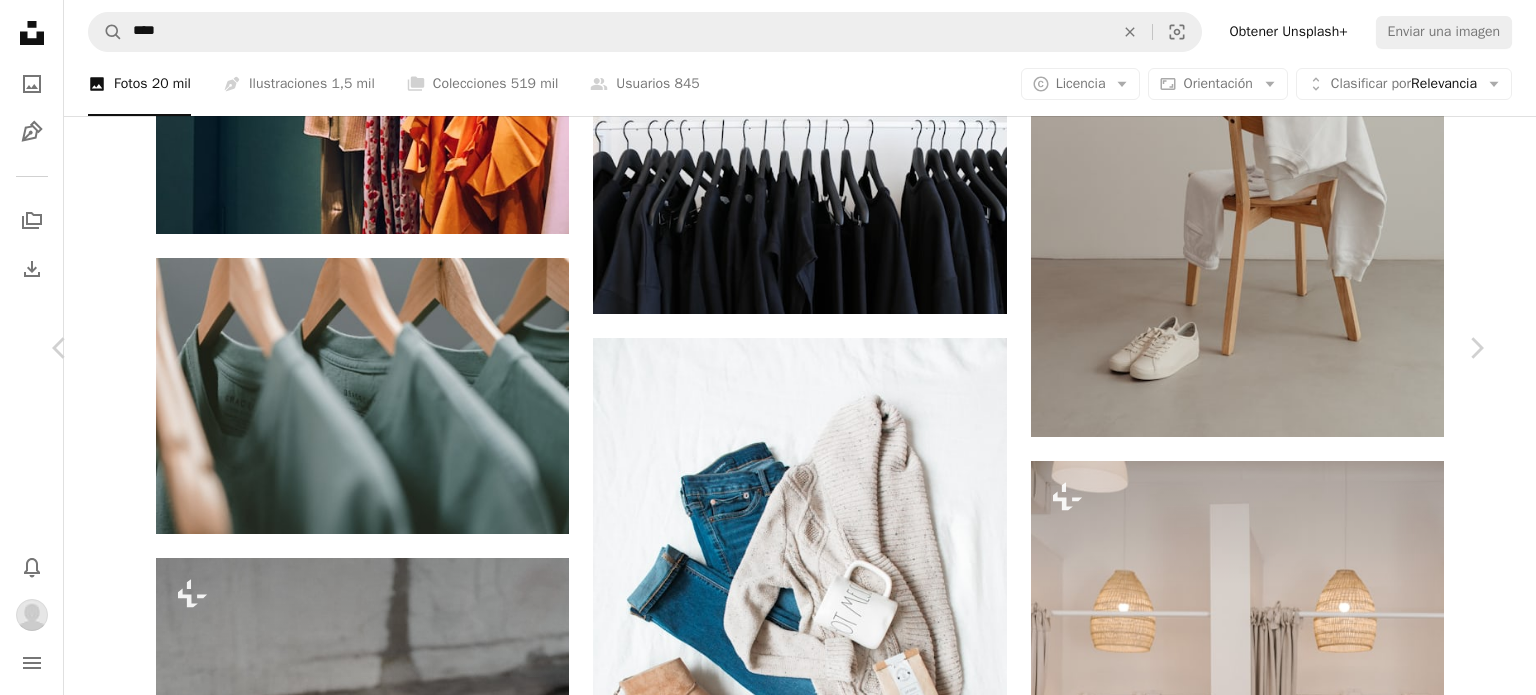 click on "A lock   Descargar" at bounding box center (1324, 2689) 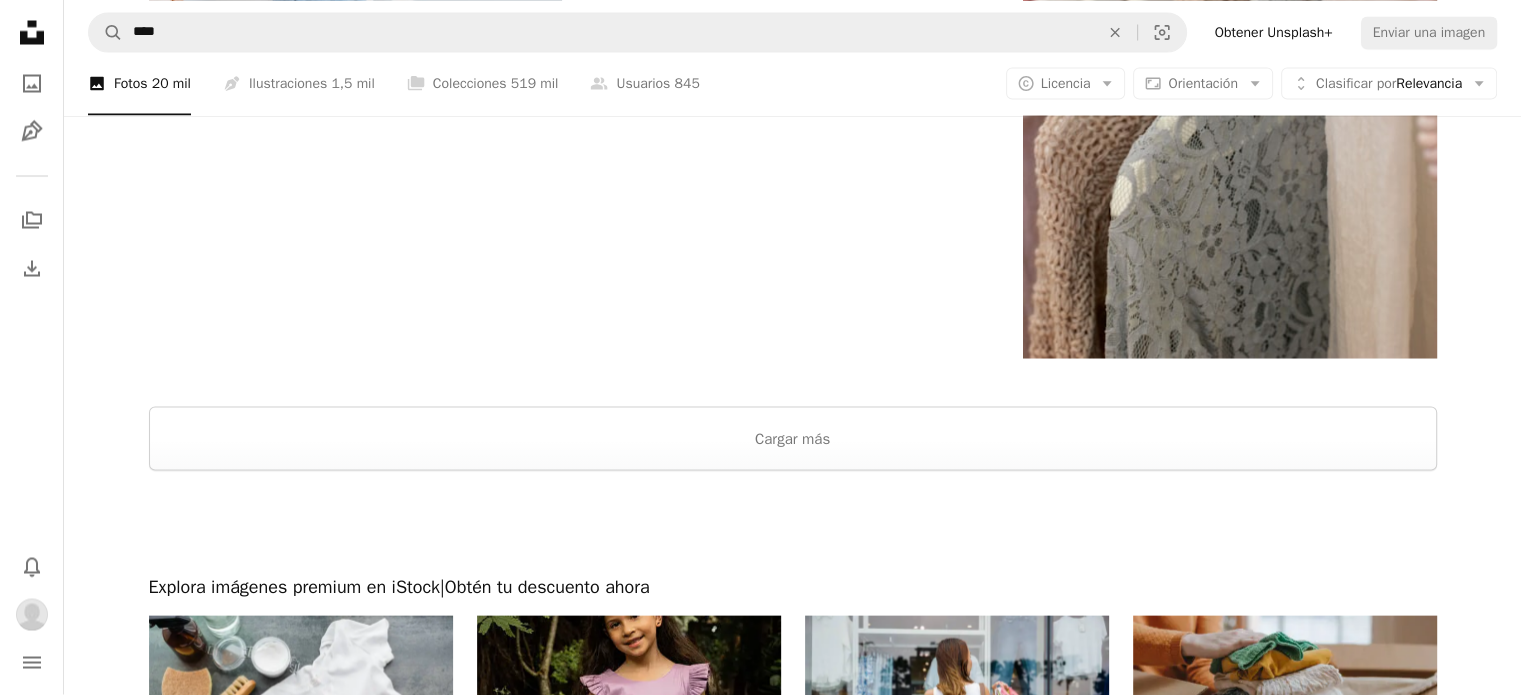 scroll, scrollTop: 3900, scrollLeft: 0, axis: vertical 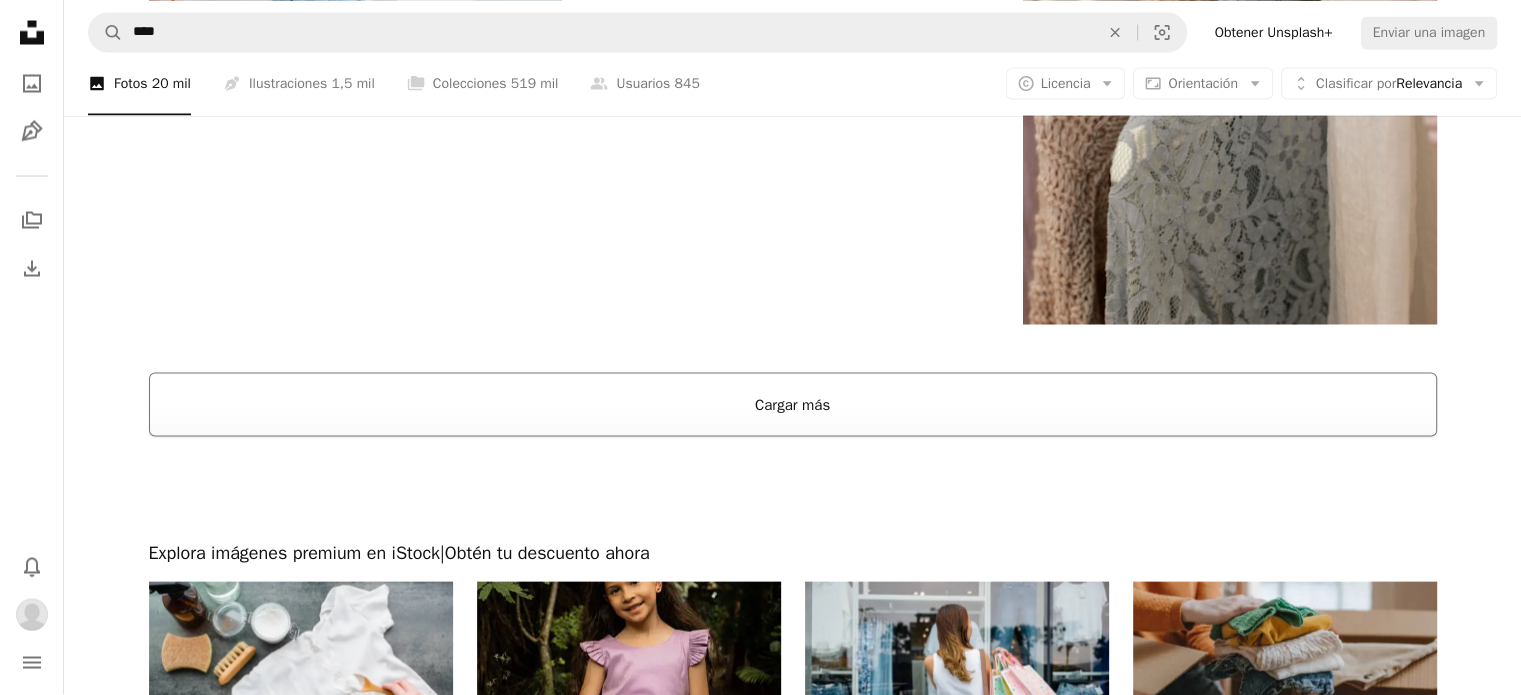 click on "Cargar más" at bounding box center [793, 405] 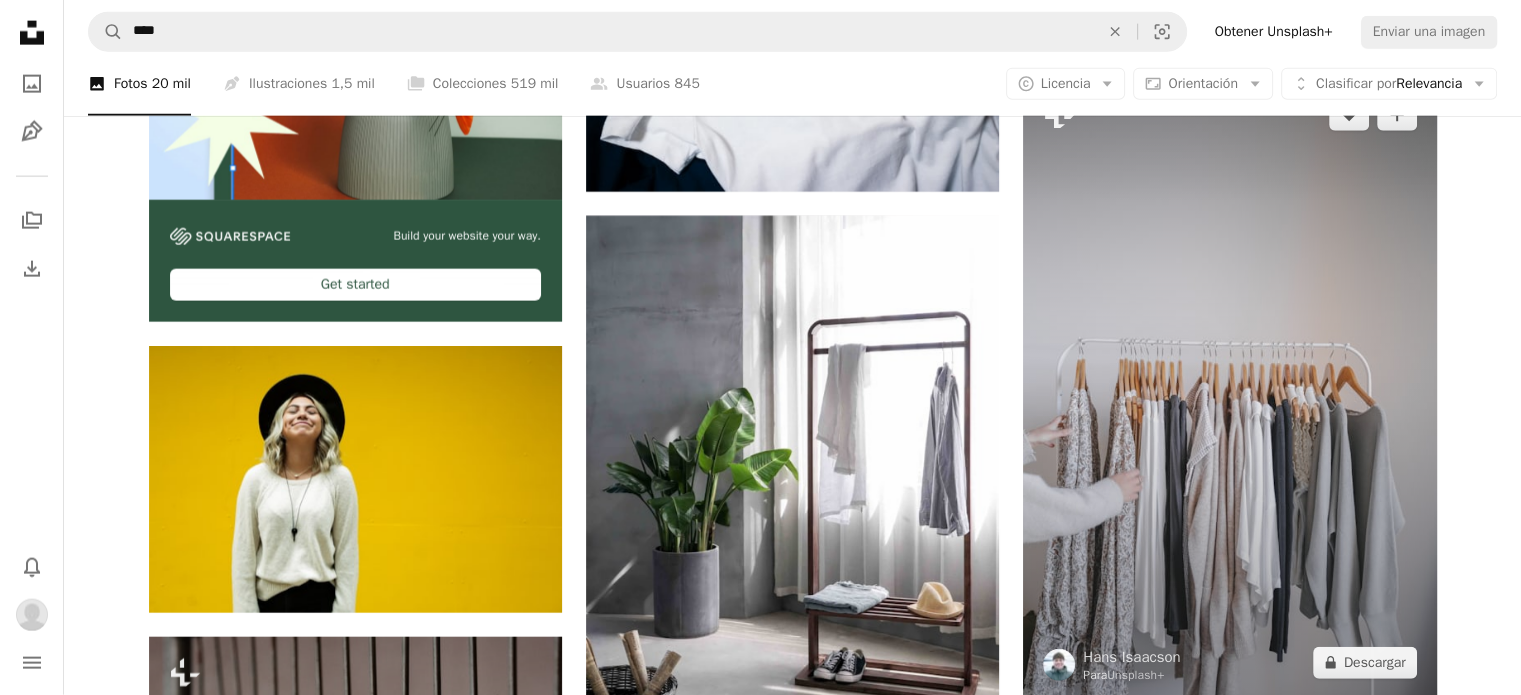scroll, scrollTop: 4900, scrollLeft: 0, axis: vertical 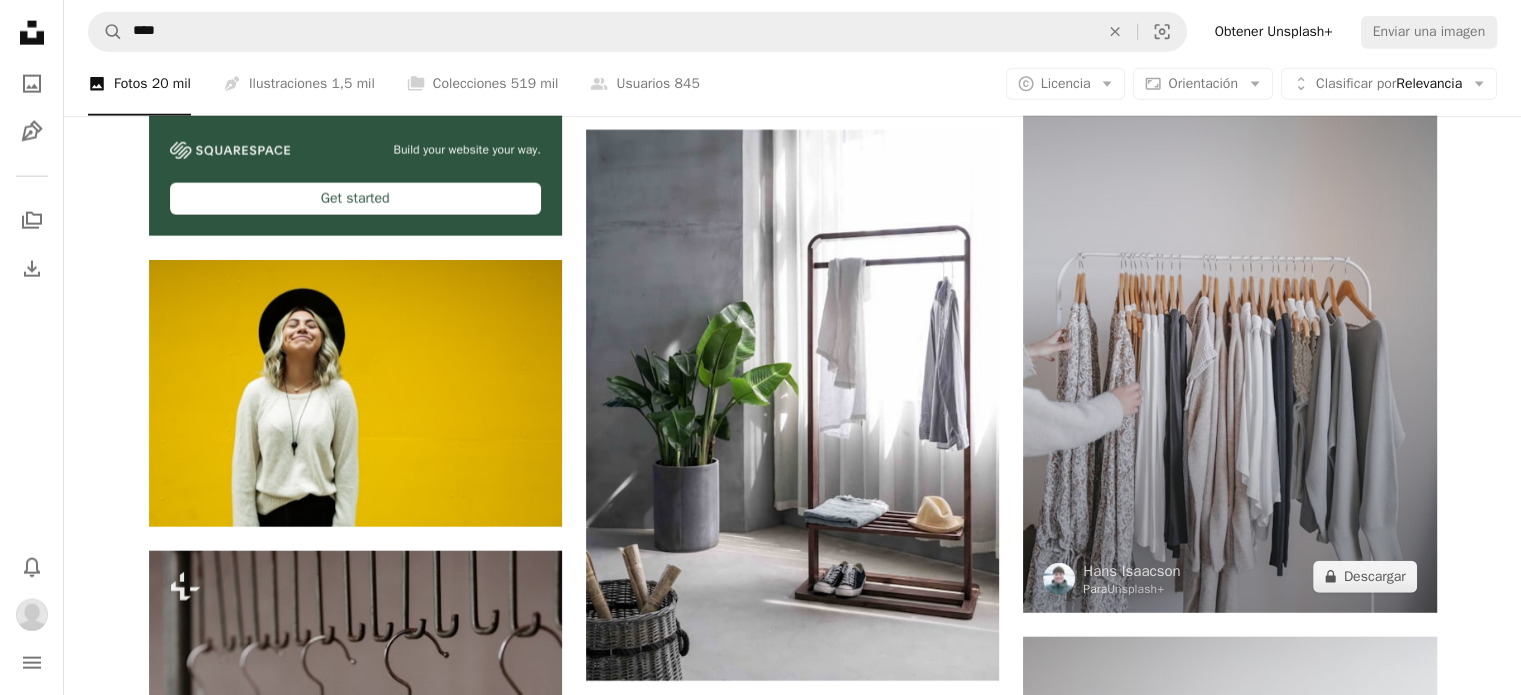click at bounding box center (1229, 303) 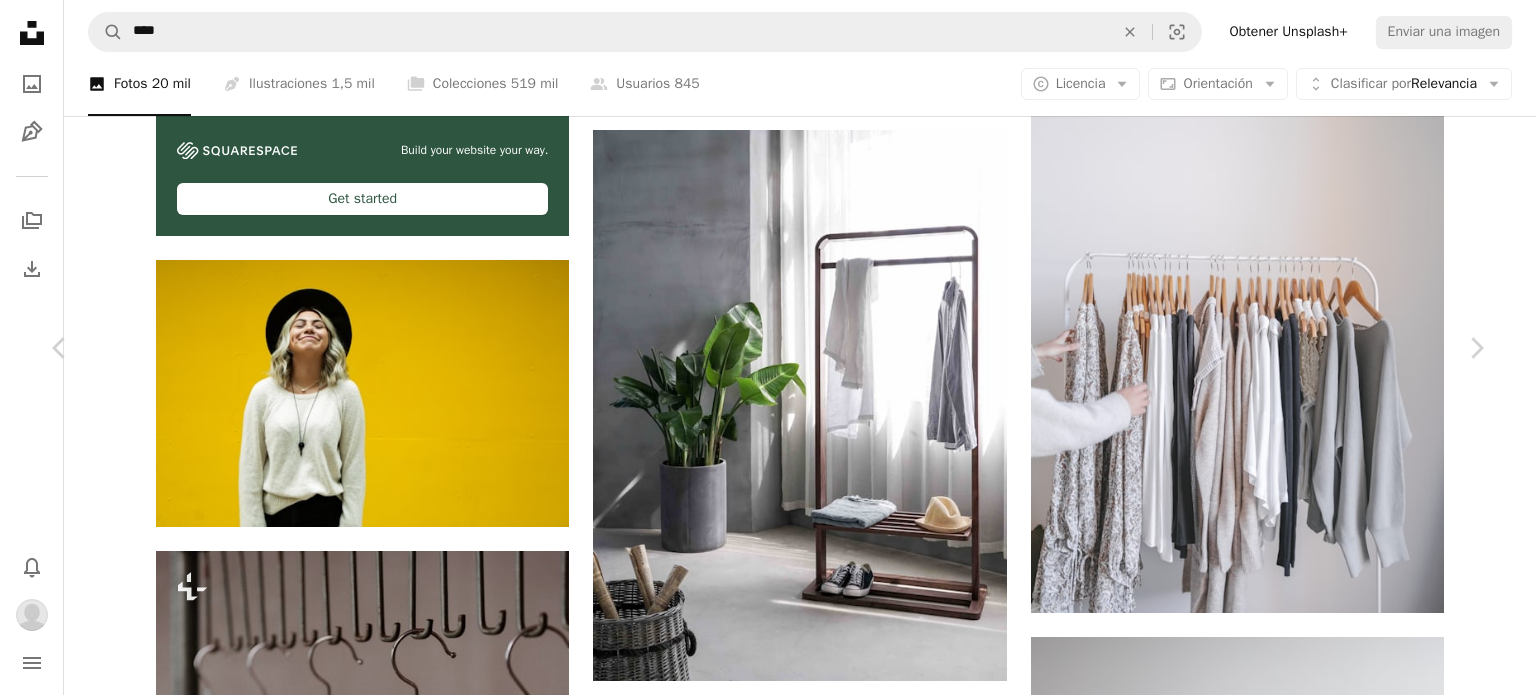 click on "A lock   Descargar" at bounding box center [1324, 2978] 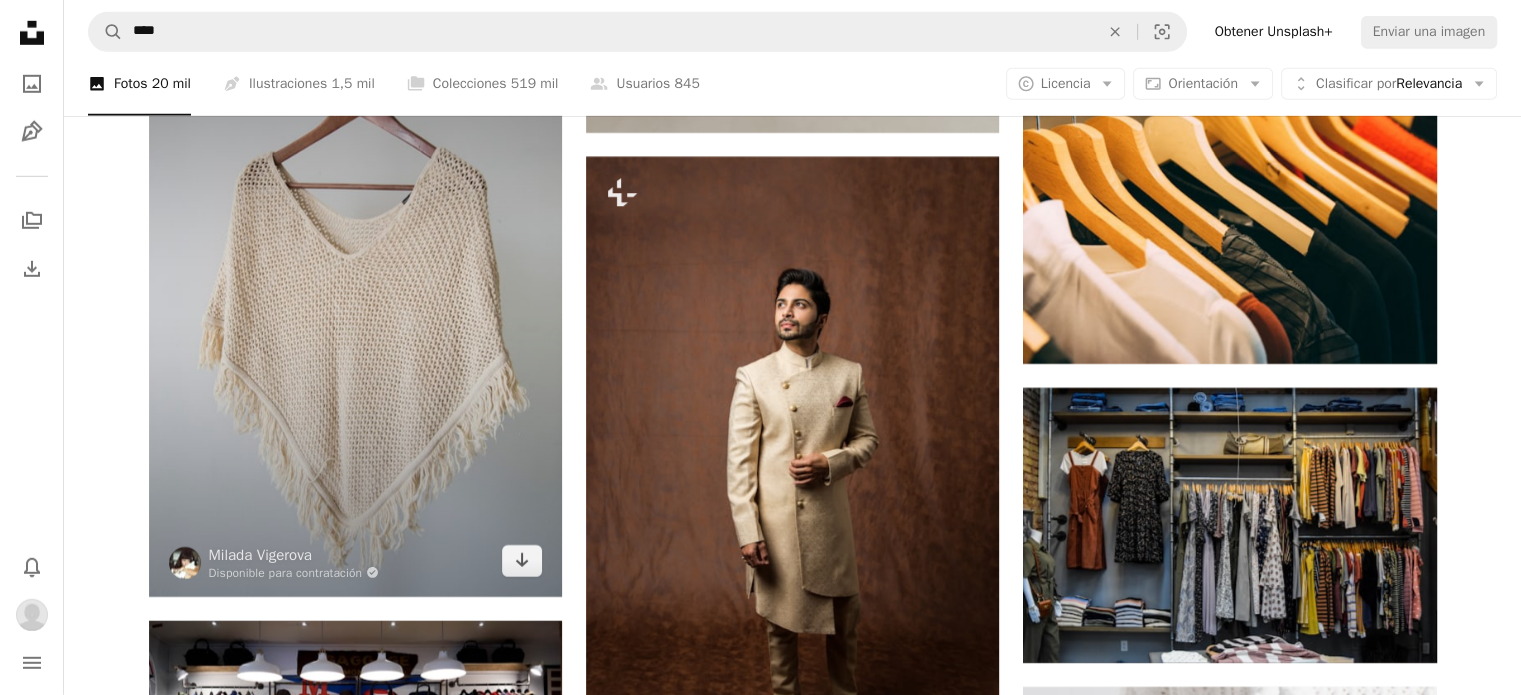 scroll, scrollTop: 6100, scrollLeft: 0, axis: vertical 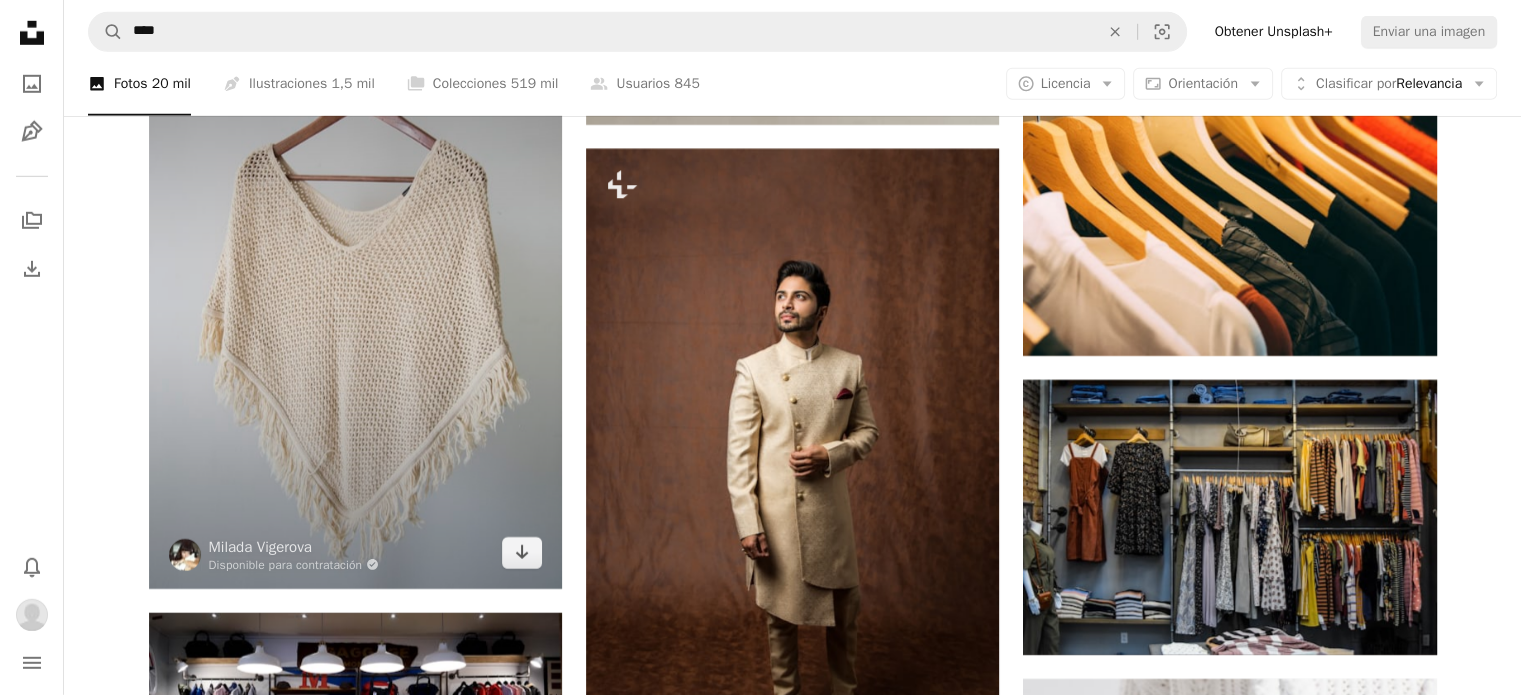 click at bounding box center (355, 292) 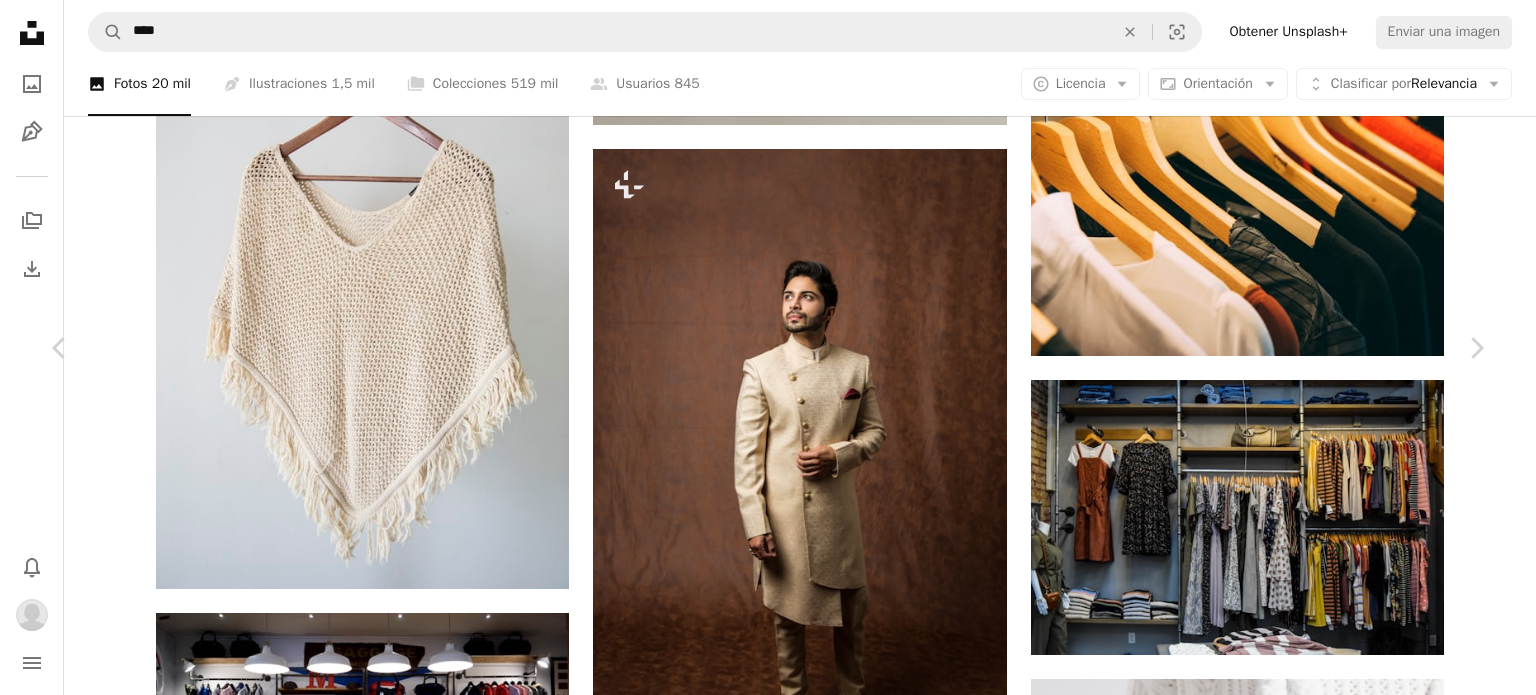 click on "Descargar" at bounding box center (1300, 5197) 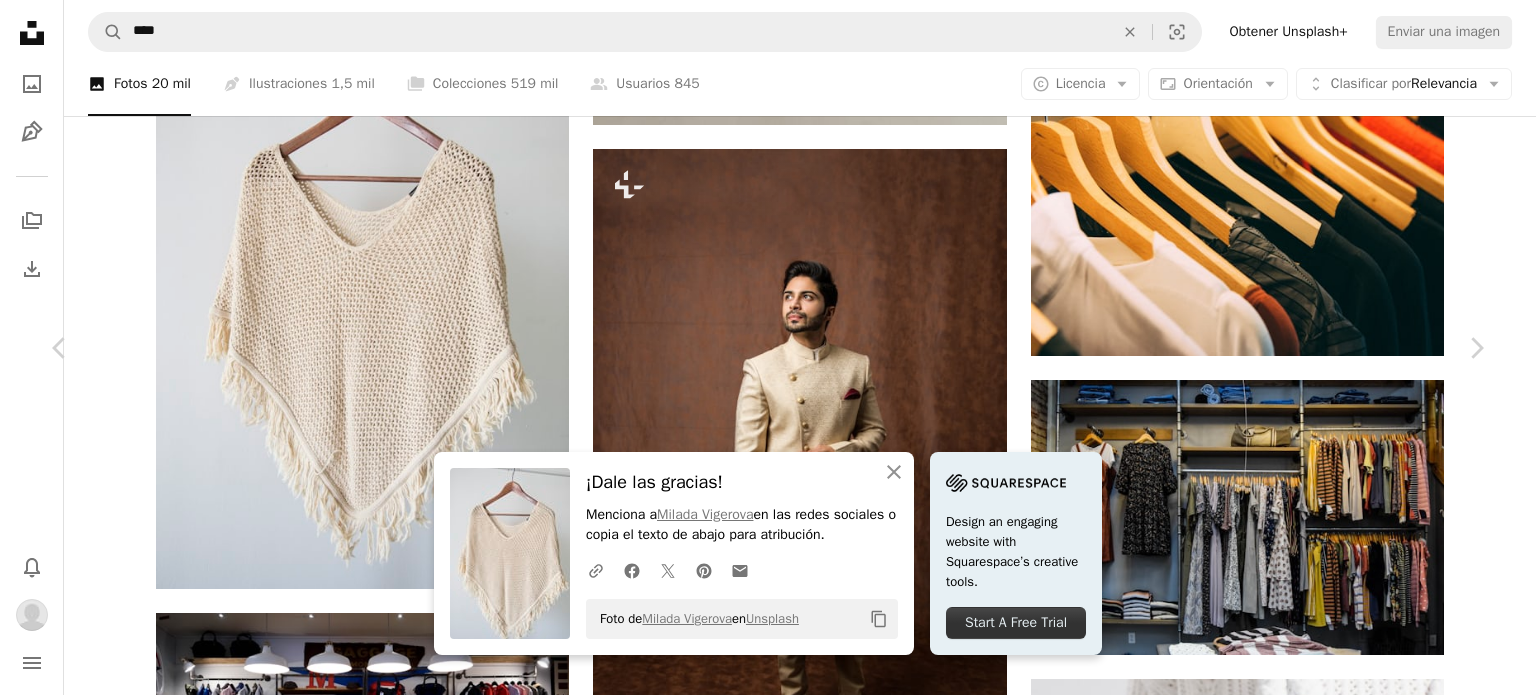 drag, startPoint x: 1410, startPoint y: 207, endPoint x: 1188, endPoint y: 219, distance: 222.32408 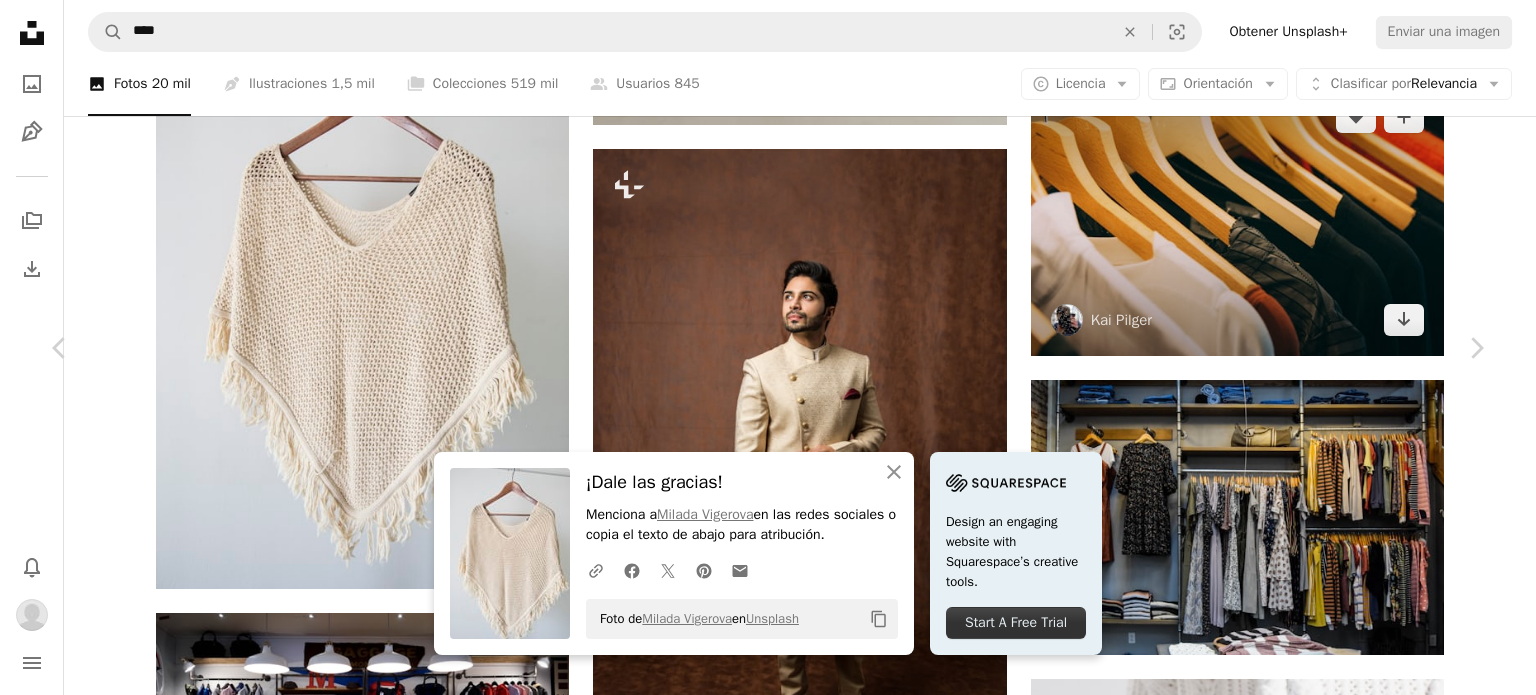 click on "An X shape Chevron left Chevron right An X shape Cerrar ¡Dale las gracias! Menciona a  [PERSON]  en las redes sociales o copia el texto de abajo para atribución. A URL sharing icon (chains) Facebook icon X (formerly Twitter) icon Pinterest icon An envelope Foto de  [PERSON]  en  Unsplash
Copy content Design an engaging website with Squarespace’s creative tools. Start A Free Trial [PERSON] Disponible para contratación A checkmark inside of a circle A heart A plus sign Editar imagen   Plus sign for Unsplash+ Descargar Chevron down Zoom in Visualizaciones 6.344.602 Descargas 70.030 Presentado en Fotos ,  Moda y Belleza A forward-right arrow Compartir Info icon Información More Actions Calendar outlined Publicado el  [DATE] Camera Canon, EOS 6D Safety Uso gratuito bajo la  Licencia Unsplash moda ropa ropa estilo percha ahorcamiento chal Punto gris atavío blusa capa poncho Explora imágenes premium relacionadas en iStock  |  Ahorra un 20 % con el código UNSPLASH20" at bounding box center (768, 5497) 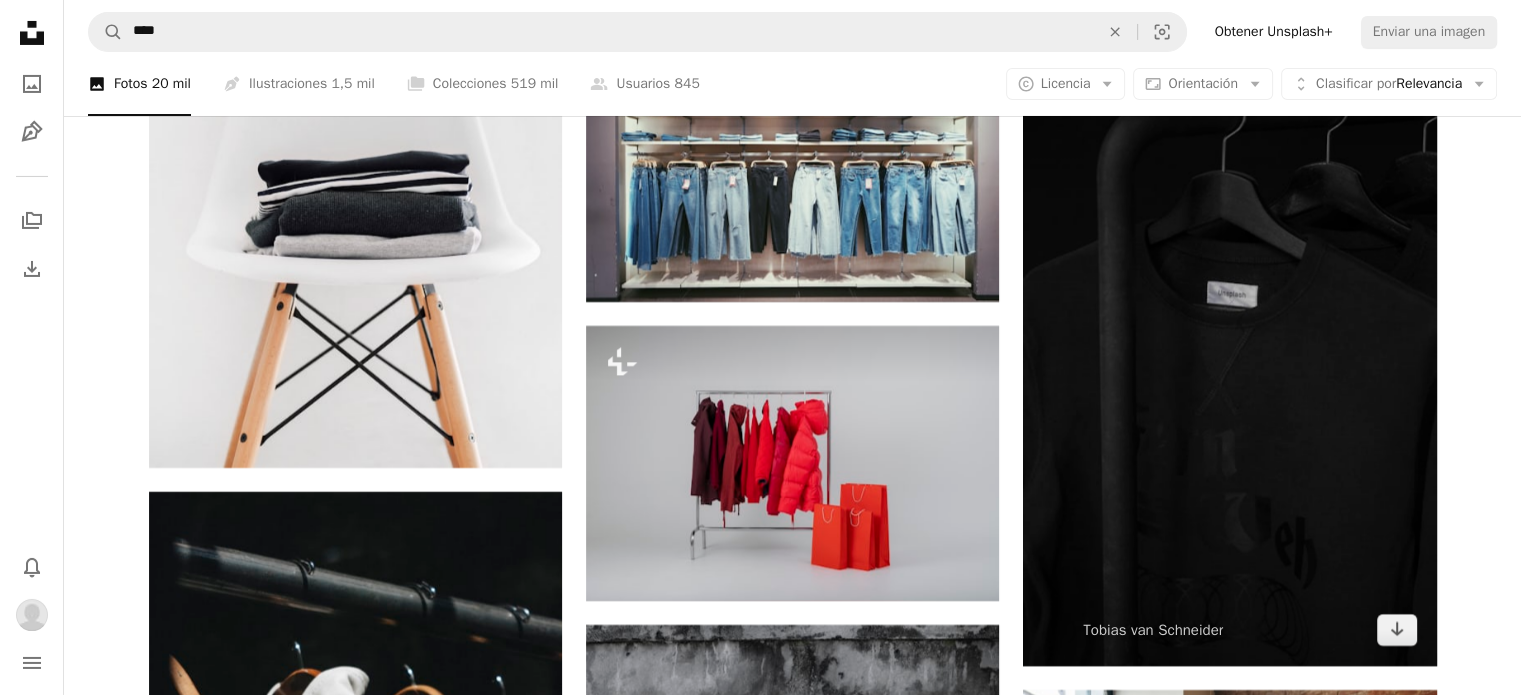 scroll, scrollTop: 7200, scrollLeft: 0, axis: vertical 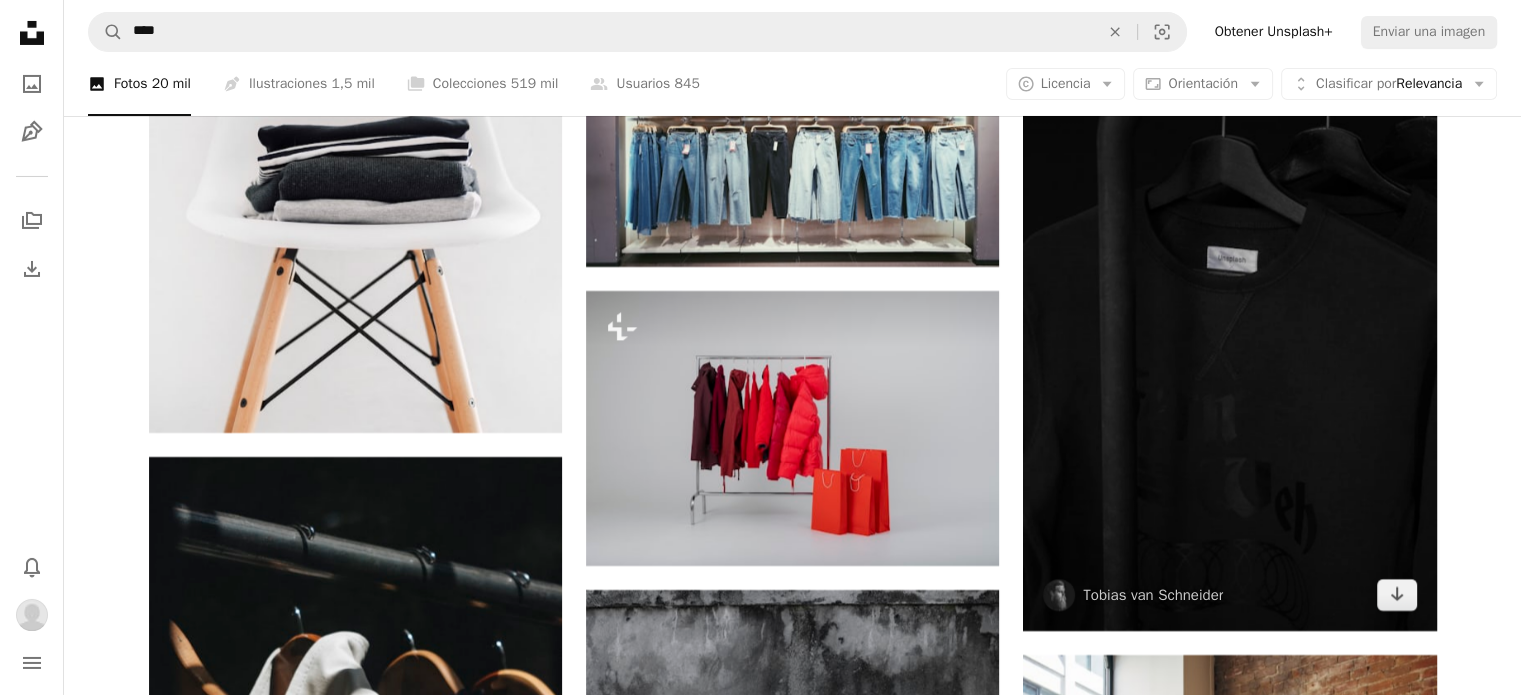 click at bounding box center [1229, 324] 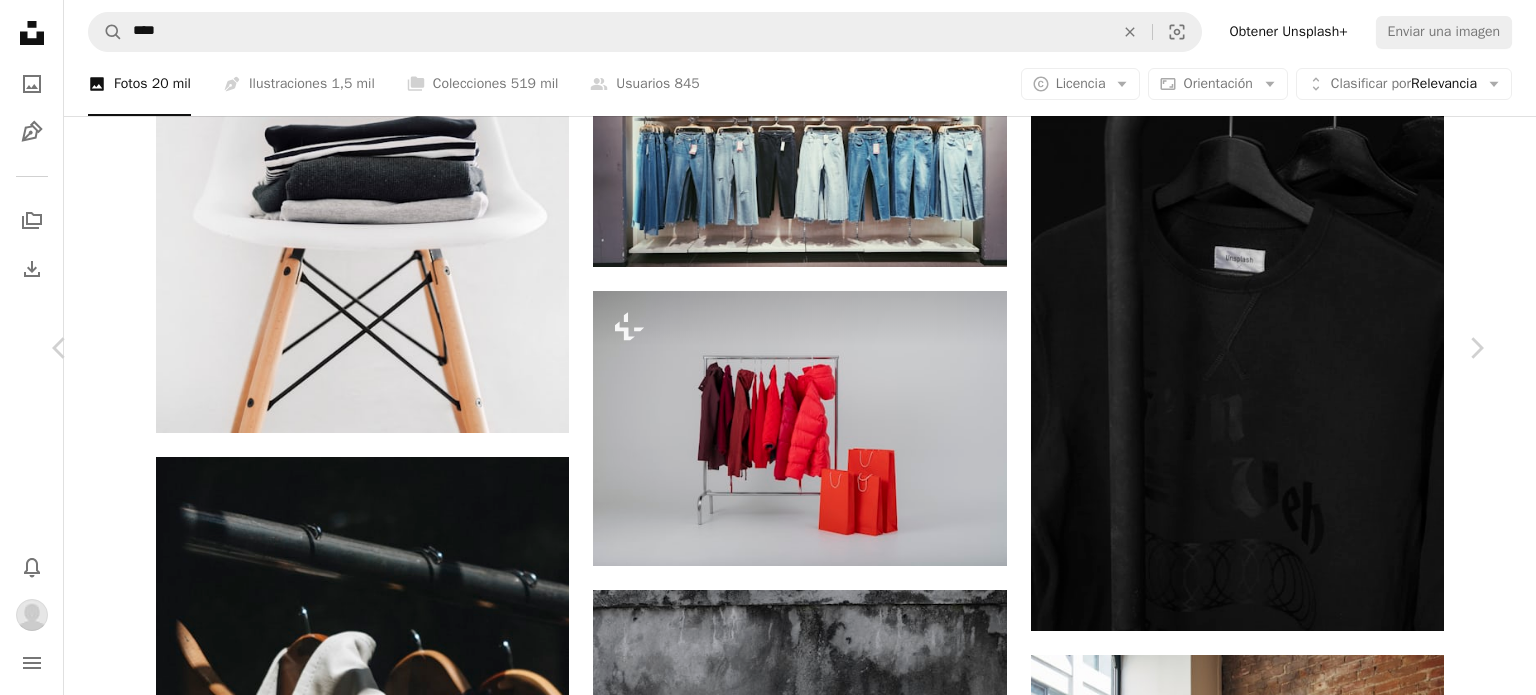 click on "Descargar" at bounding box center (1300, 4097) 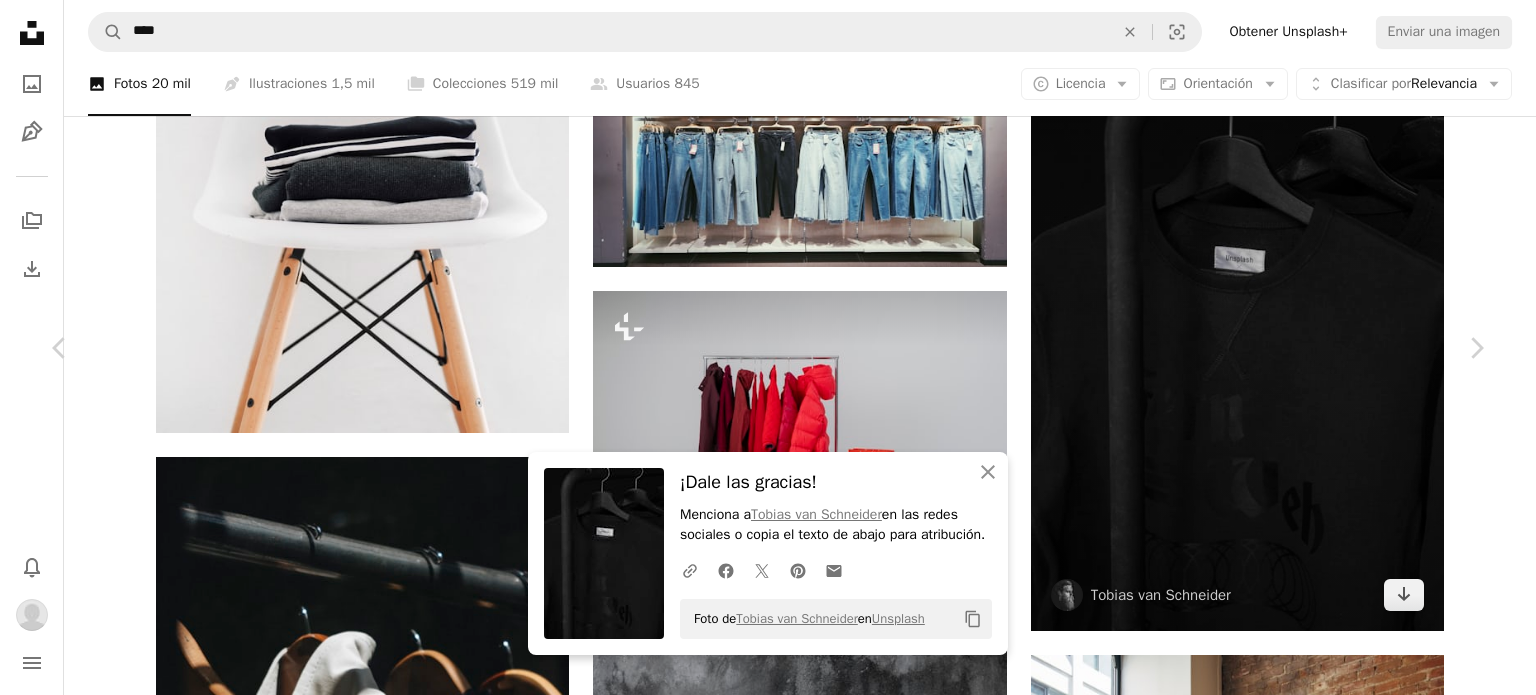 drag, startPoint x: 1411, startPoint y: 217, endPoint x: 1376, endPoint y: 222, distance: 35.35534 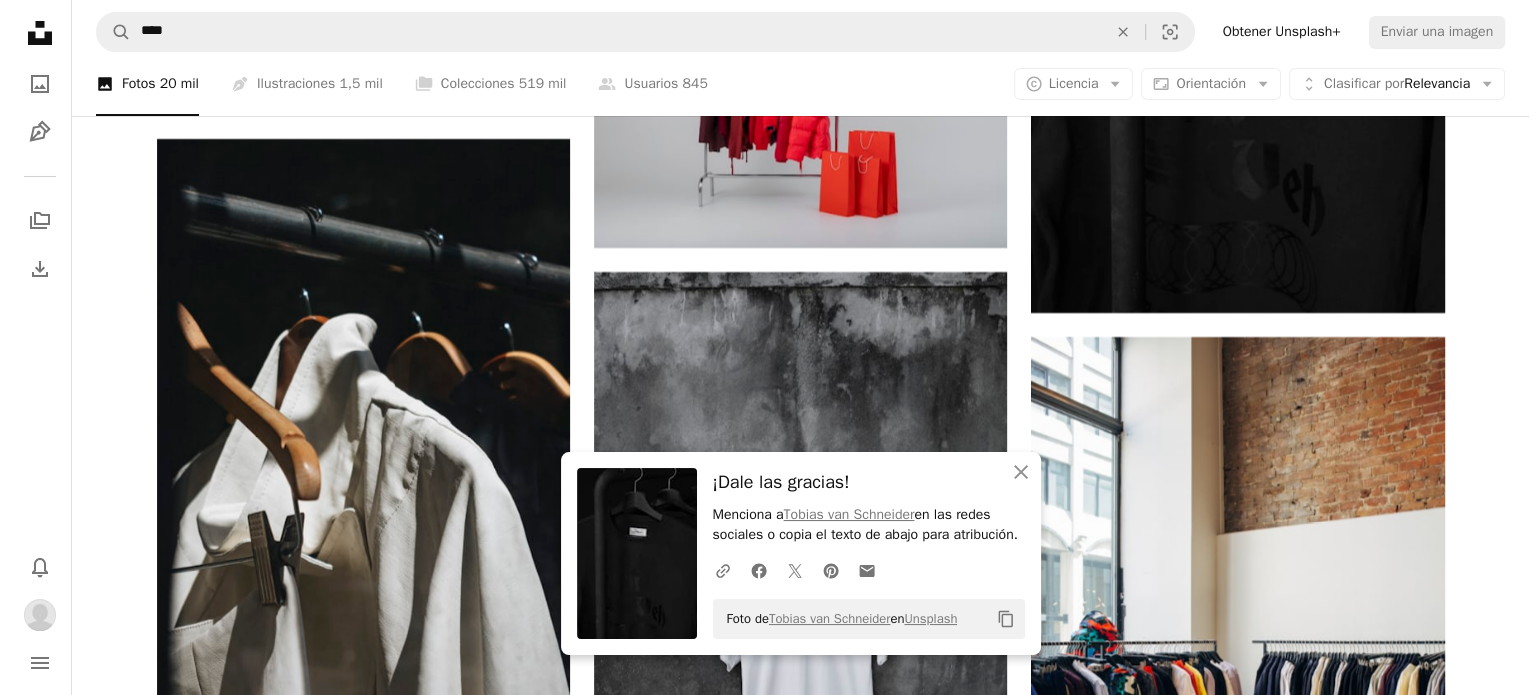 scroll, scrollTop: 7600, scrollLeft: 0, axis: vertical 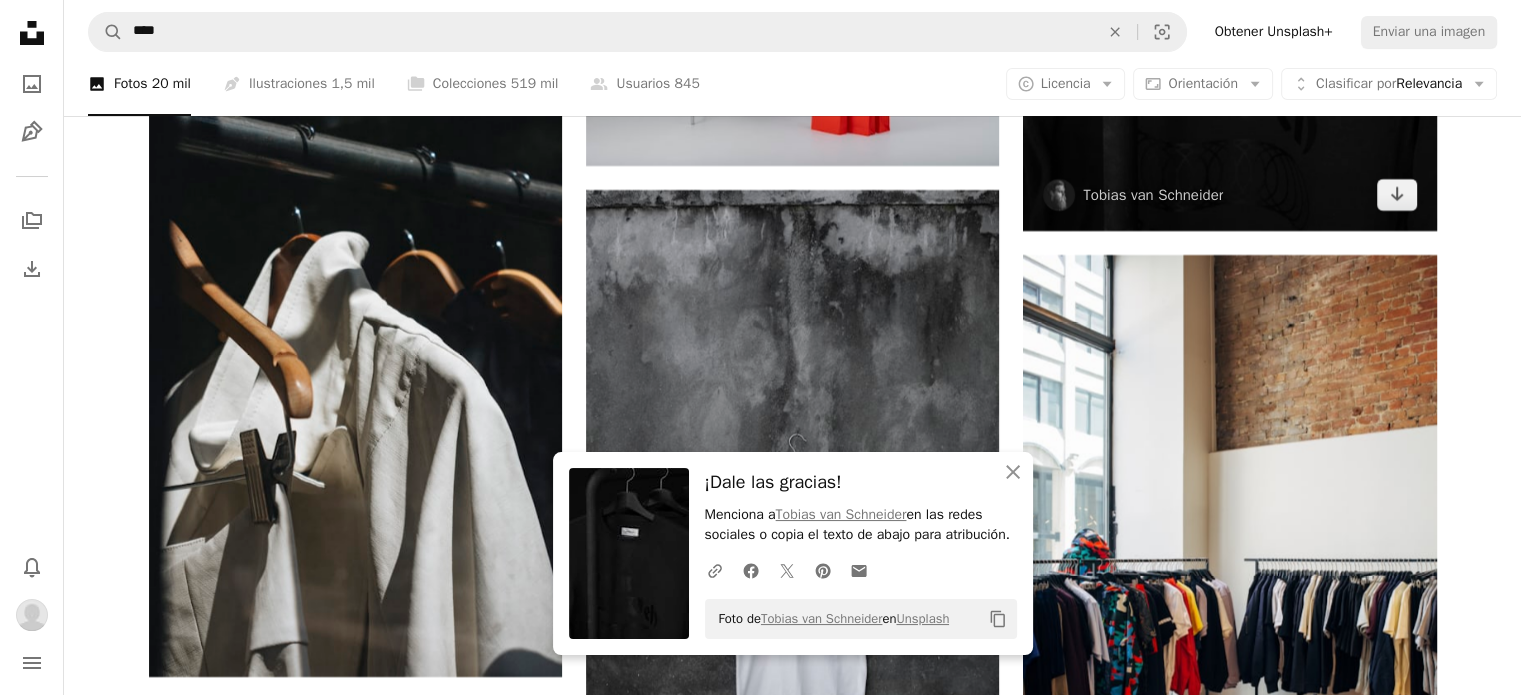 click on "Tobias van Schneider" at bounding box center (1133, 195) 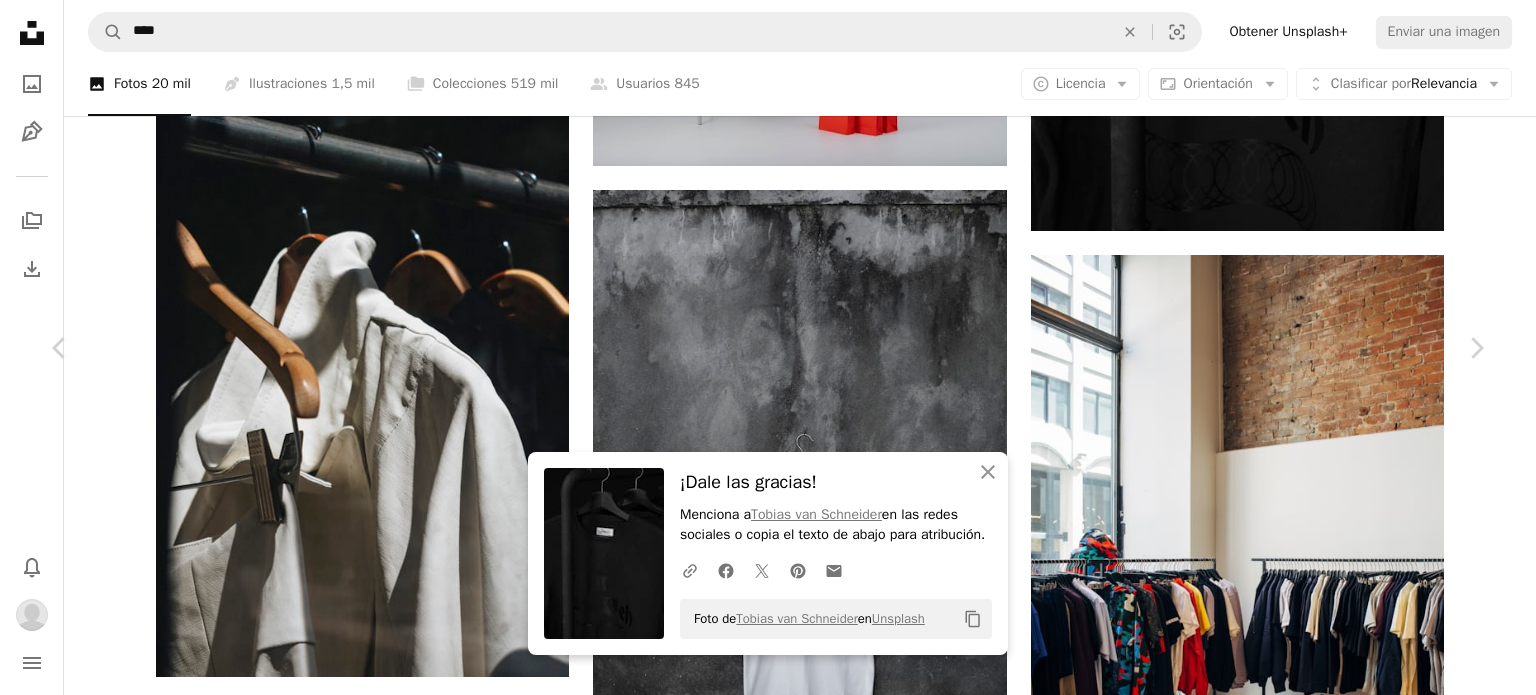 scroll, scrollTop: 2200, scrollLeft: 0, axis: vertical 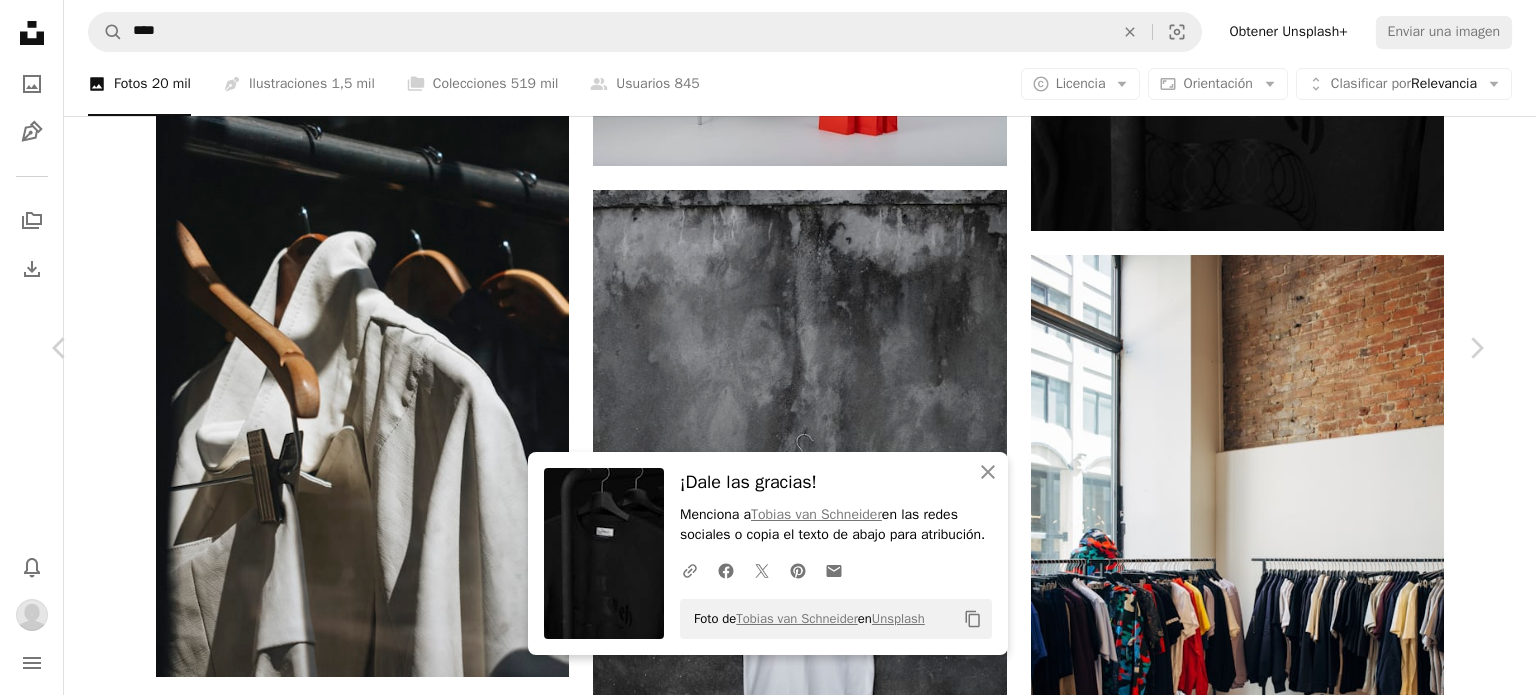 click at bounding box center [760, 3859] 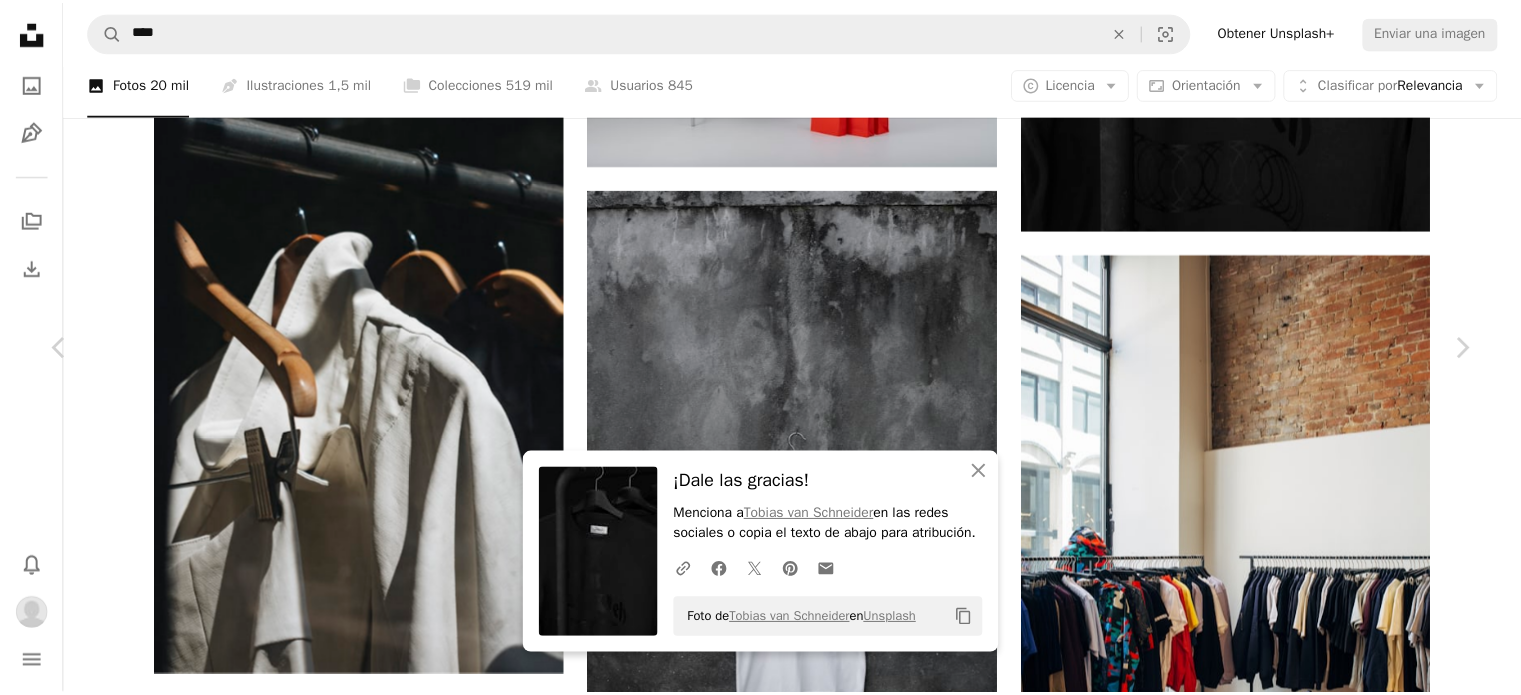 scroll, scrollTop: 0, scrollLeft: 0, axis: both 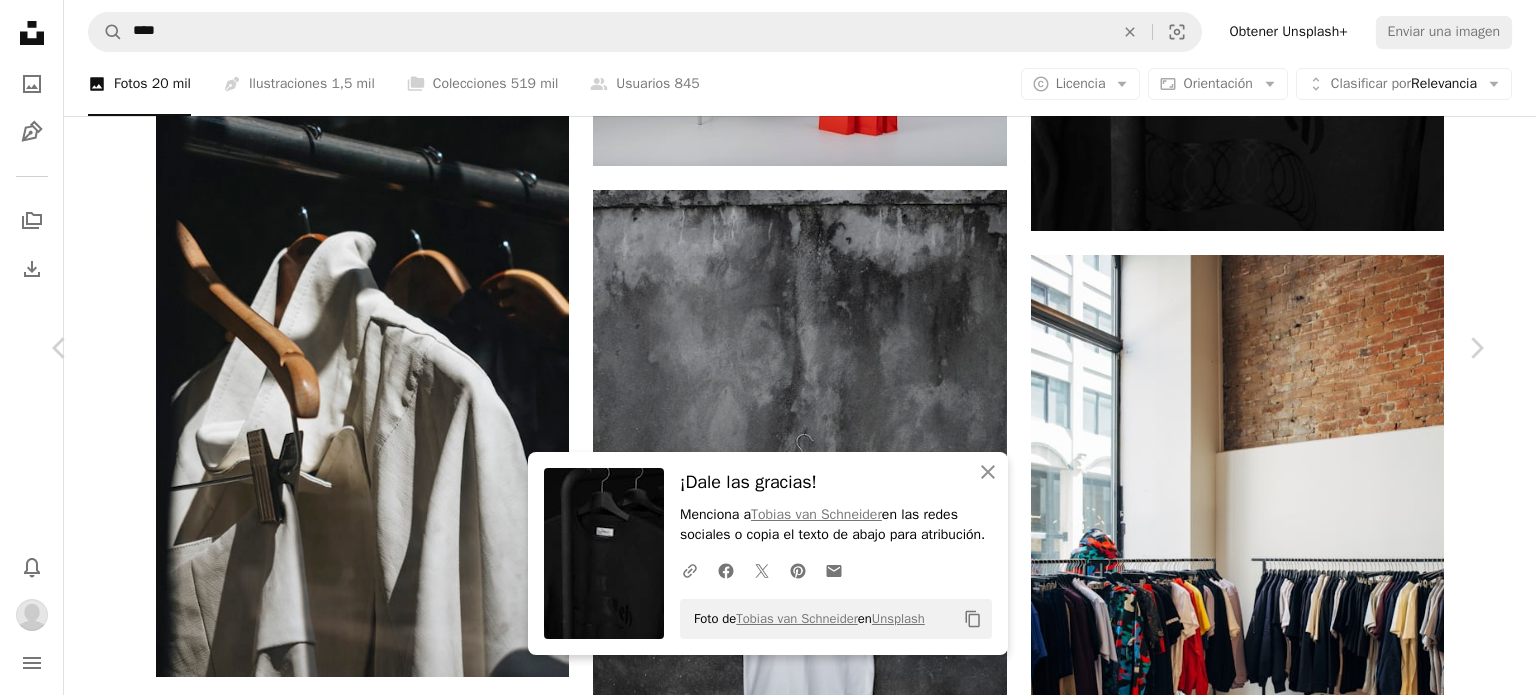 click on "Descargar" at bounding box center [1300, 3697] 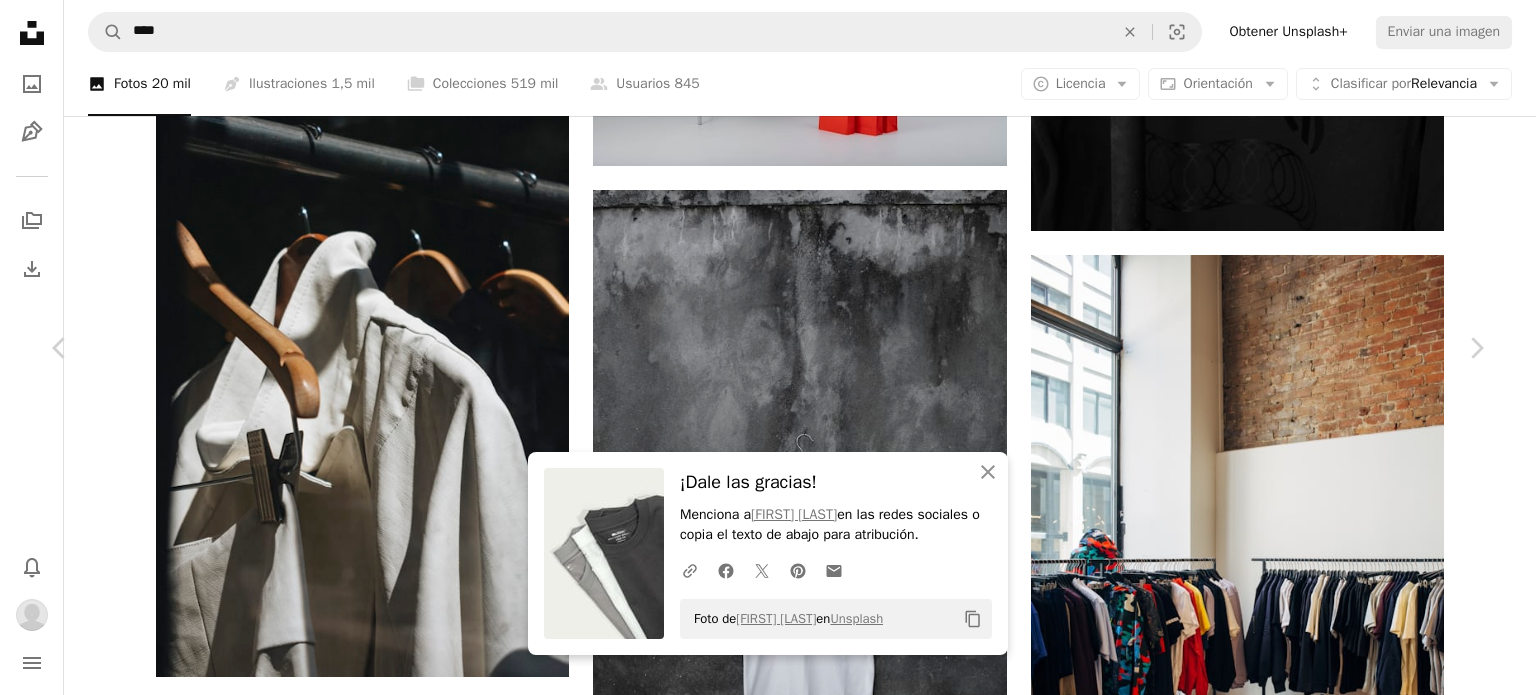 click on "An X shape Chevron left Chevron right An X shape Cerrar ¡Dale las gracias! Menciona a  [PERSON]  en las redes sociales o copia el texto de abajo para atribución. A URL sharing icon (chains) Facebook icon X (formerly Twitter) icon Pinterest icon An envelope Foto de  [PERSON]  en  Unsplash
Copy content [PERSON] Disponible para contratación A checkmark inside of a circle A heart A plus sign Editar imagen   Plus sign for Unsplash+ Descargar Chevron down Zoom in Visualizaciones 72.802 Descargas 868 A forward-right arrow Compartir Info icon Información More Actions Calendar outlined Publicado el  [DATE] Safety Uso gratuito bajo la  Licencia Unsplash moda compras ropa Australia ropa camisa venta al por menor atavío tela Colores Prendas percha ahorcamiento llevar tee atuendo camiseta oufit camiseta gris Explora imágenes premium relacionadas en iStock  |  Ahorra un 20 % con el código UNSPLASH20 Ver más en iStock  ↖️
Imágenes relacionadas A heart A plus sign [PERSON] Para" at bounding box center [768, 3997] 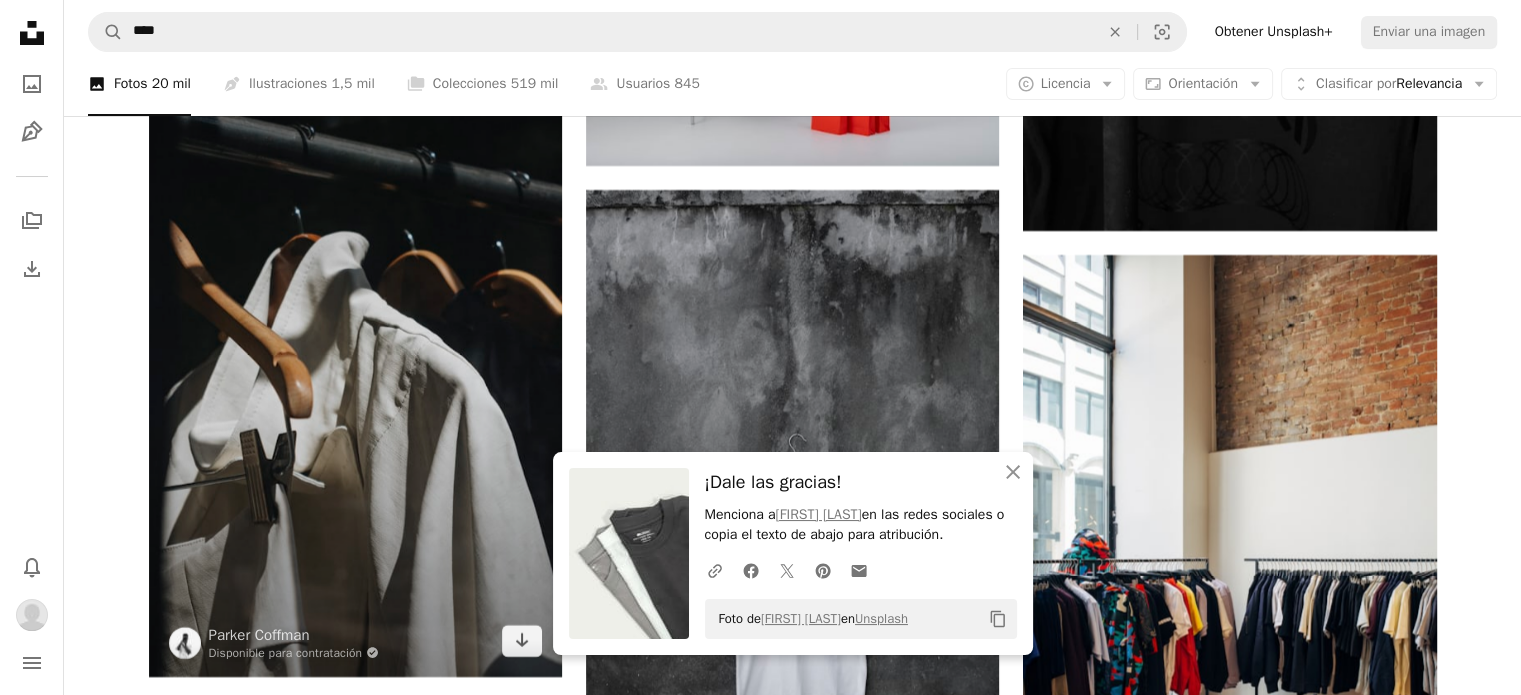 scroll, scrollTop: 8000, scrollLeft: 0, axis: vertical 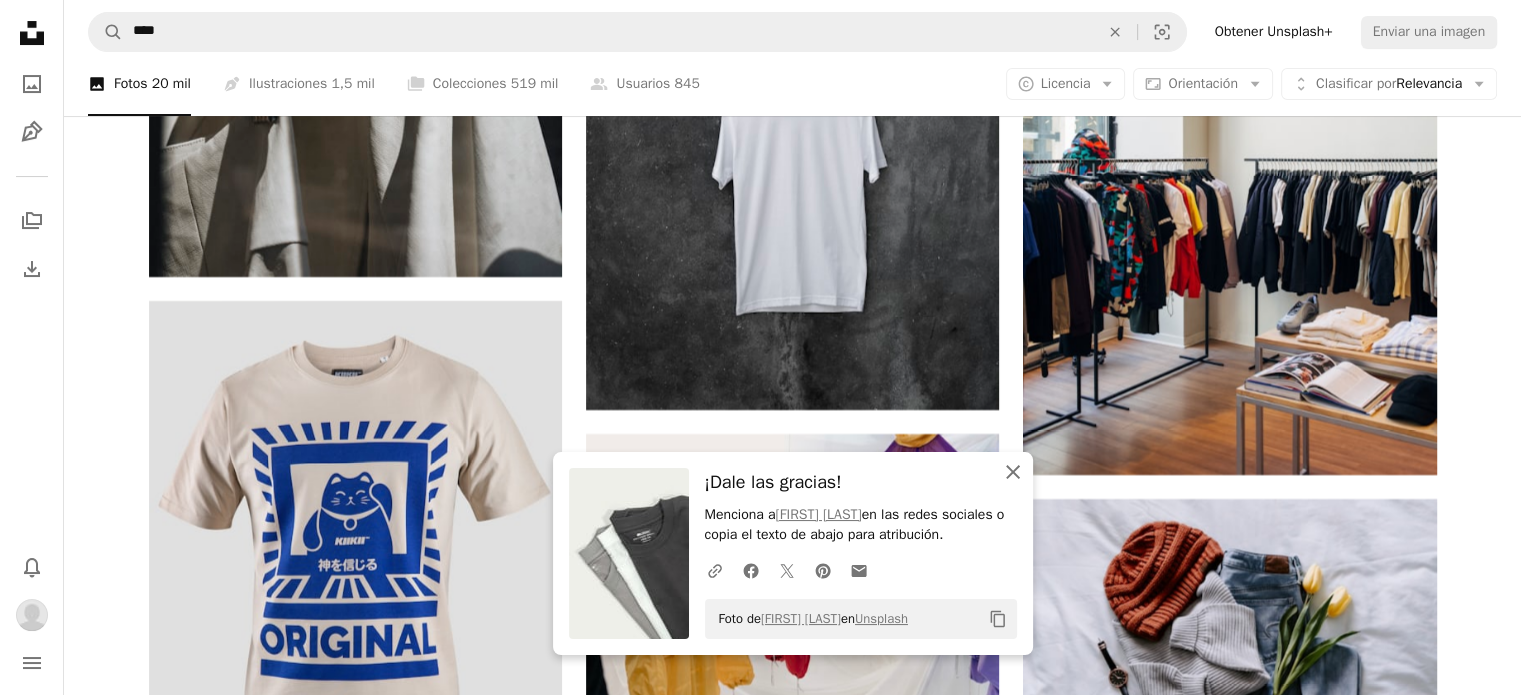 click on "An X shape" 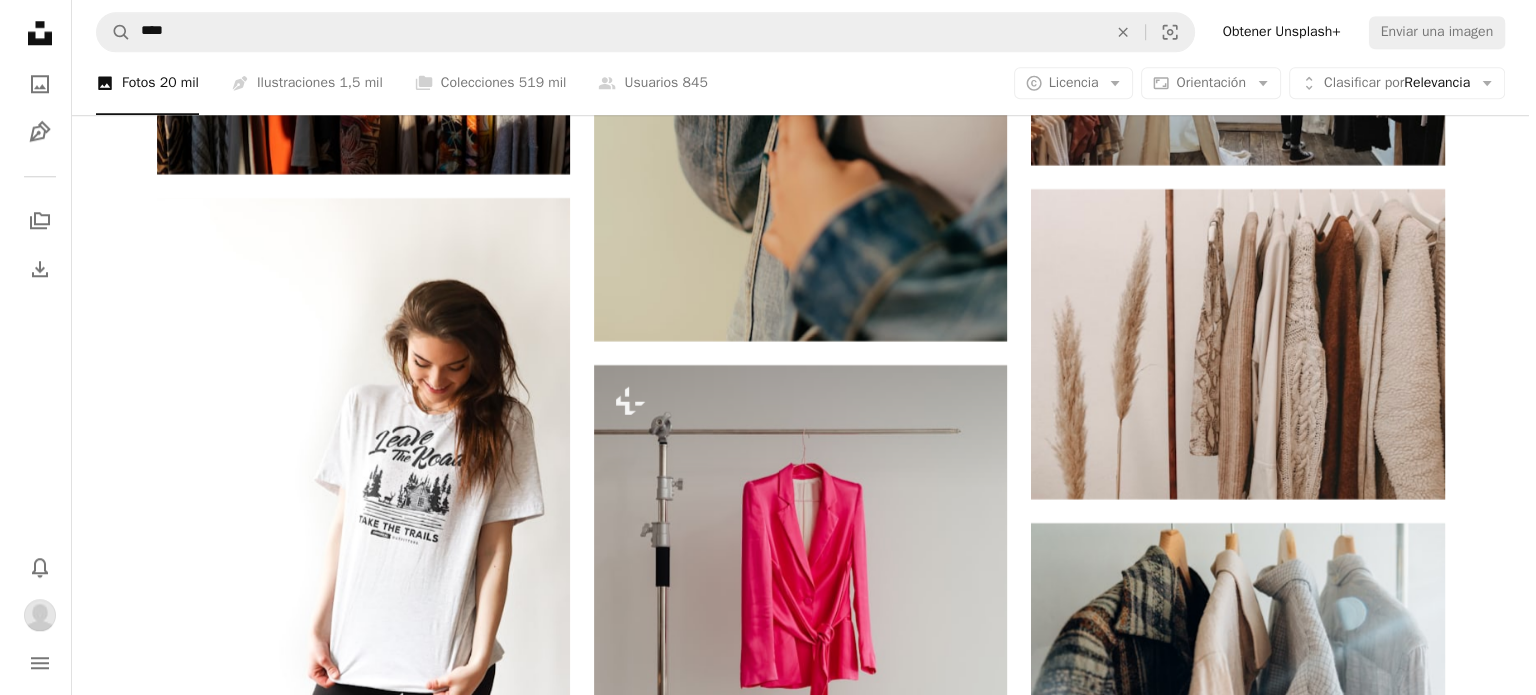 scroll, scrollTop: 9600, scrollLeft: 0, axis: vertical 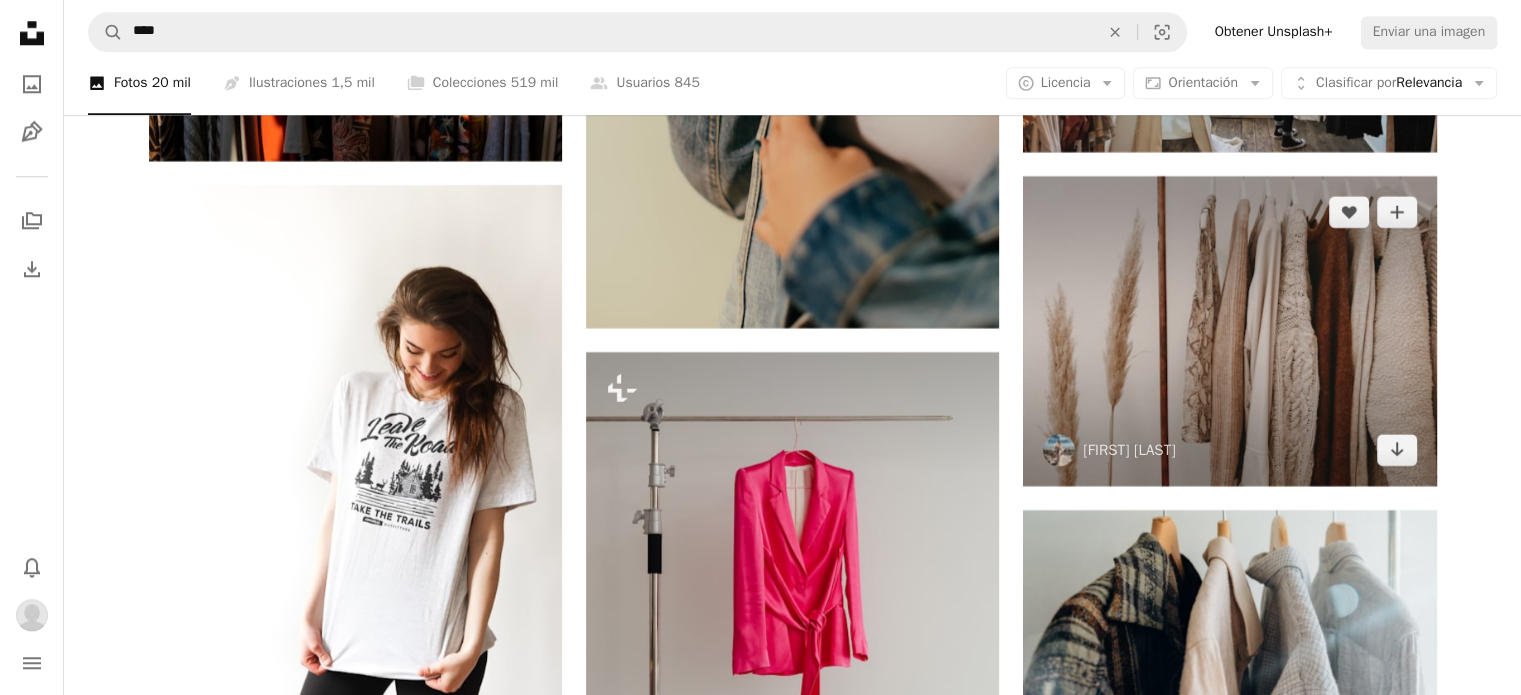 click at bounding box center [1229, 331] 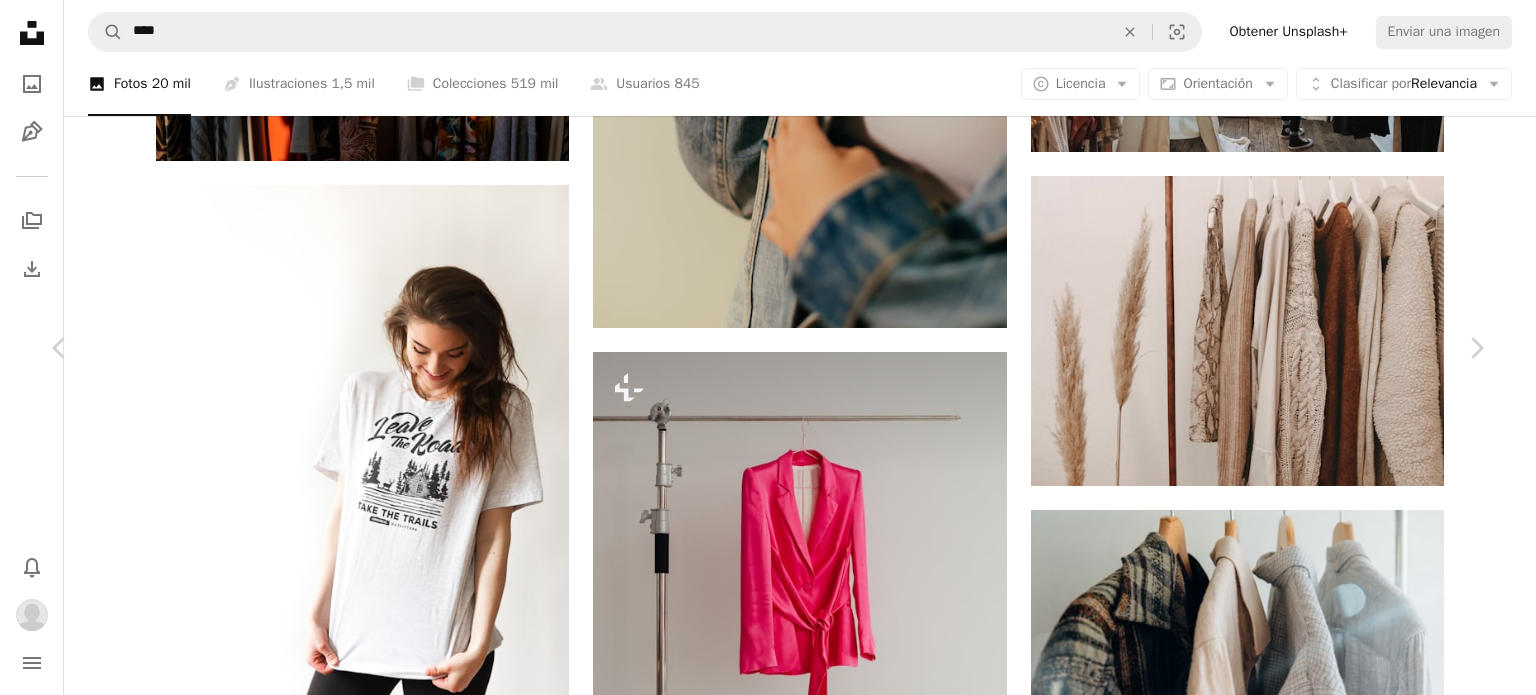 scroll, scrollTop: 3500, scrollLeft: 0, axis: vertical 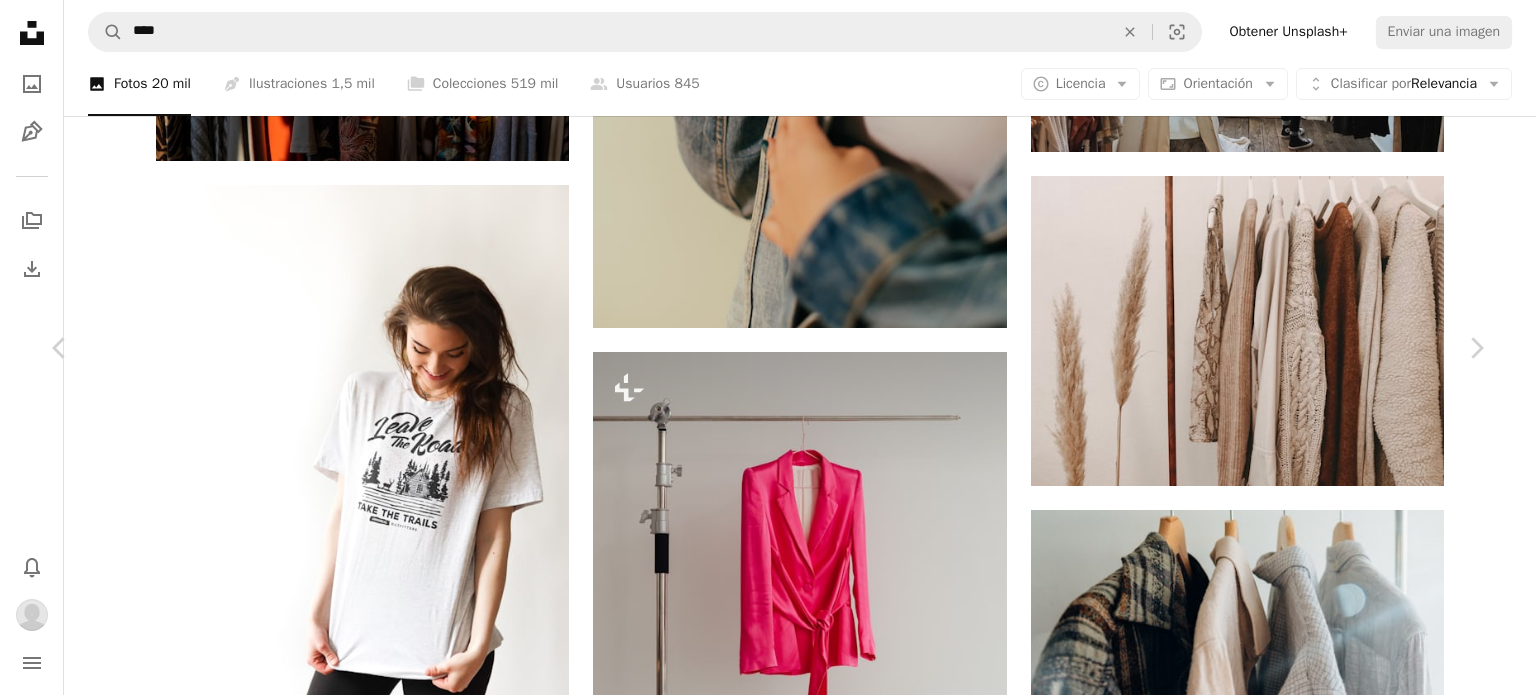 click at bounding box center (341, 5029) 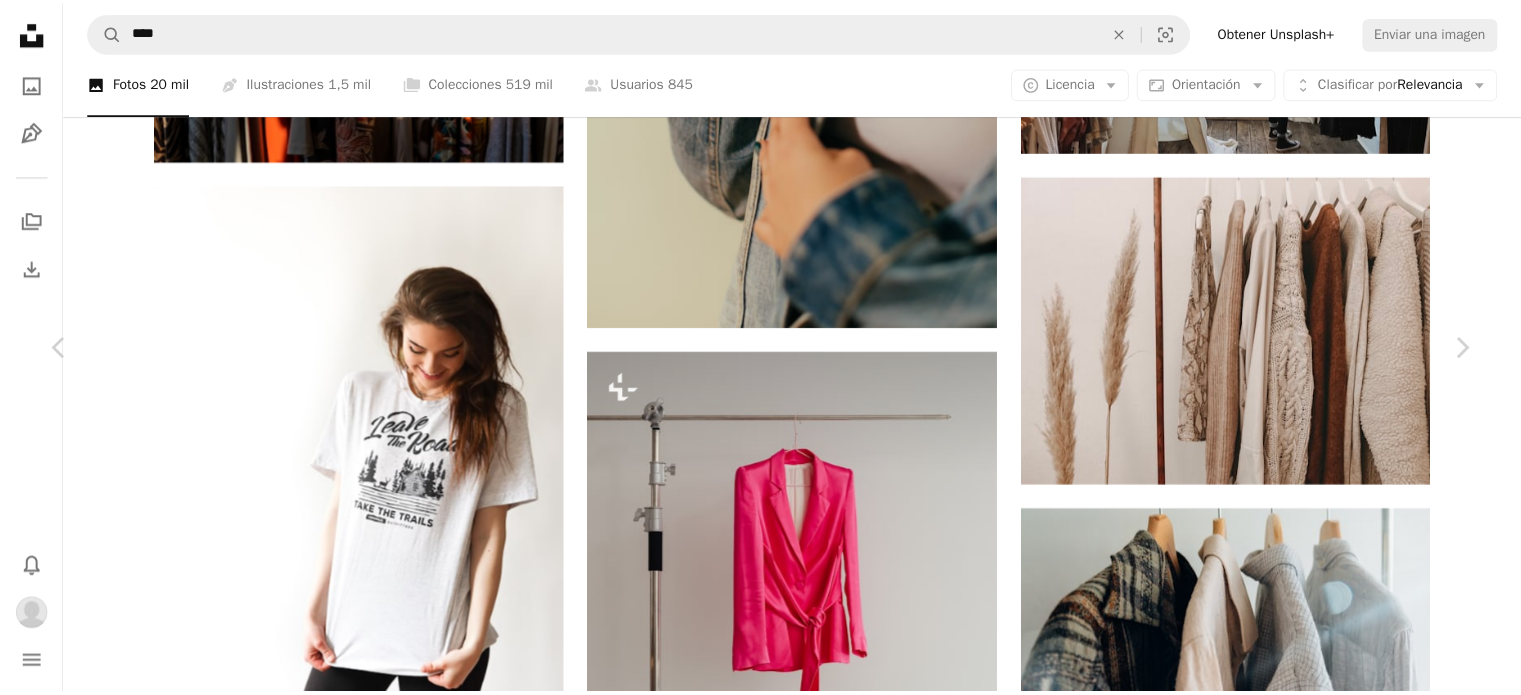 scroll, scrollTop: 0, scrollLeft: 0, axis: both 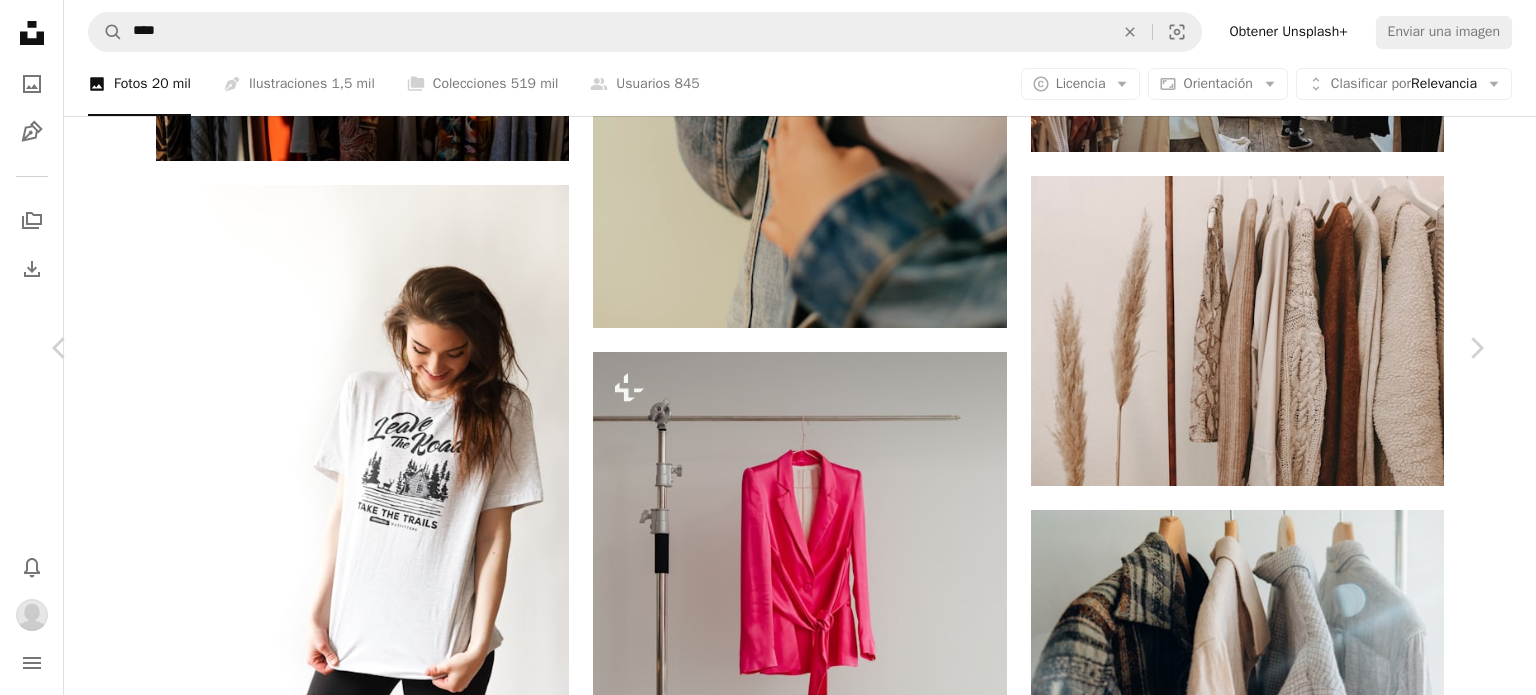 click on "Descargar" at bounding box center (1300, 4633) 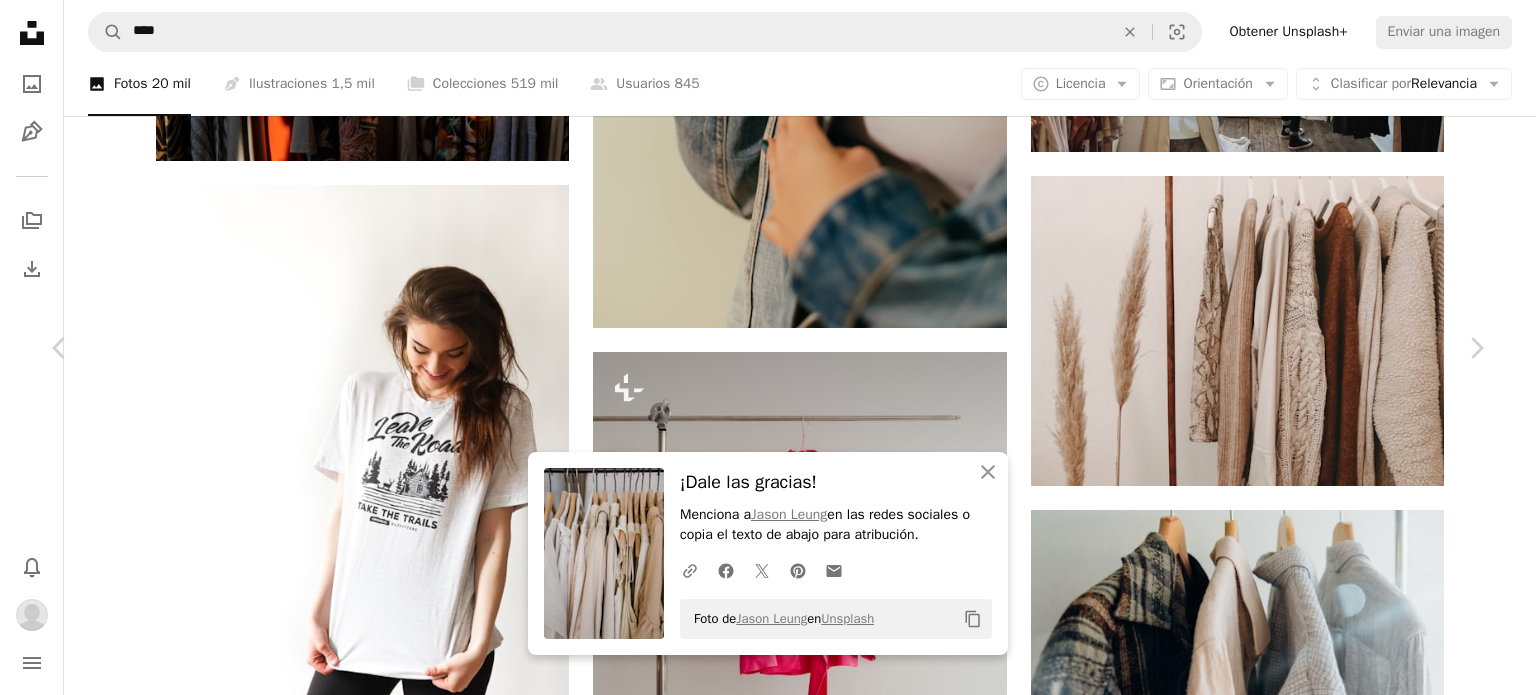 click on "An X shape Chevron left Chevron right An X shape Cerrar ¡Dale las gracias! Menciona a  [PERSON]  en las redes sociales o copia el texto de abajo para atribución. A URL sharing icon (chains) Facebook icon X (formerly Twitter) icon Pinterest icon An envelope Foto de  [PERSON]  en  Unsplash
Copy content [PERSON] Disponible para contratación A checkmark inside of a circle A heart A plus sign Editar imagen   Plus sign for Unsplash+ Descargar Chevron down Zoom in Visualizaciones 8483 Descargas 64 A forward-right arrow Compartir Info icon Información More Actions Calendar outlined Publicado el  [DATE] Camera Canon, EOS R6 Safety Uso gratuito bajo la  Licencia Unsplash Mueble dentro Explora imágenes premium relacionadas en iStock  |  Ahorra un 20 % con el código UNSPLASH20 Ver más en iStock  ↖️
Imágenes relacionadas A heart A plus sign Fujiphilm Arrow pointing down Plus sign for Unsplash+ A heart A plus sign Andrej Lišakov Para  Unsplash+ A lock   Descargar A heart A plus sign" at bounding box center (768, 4933) 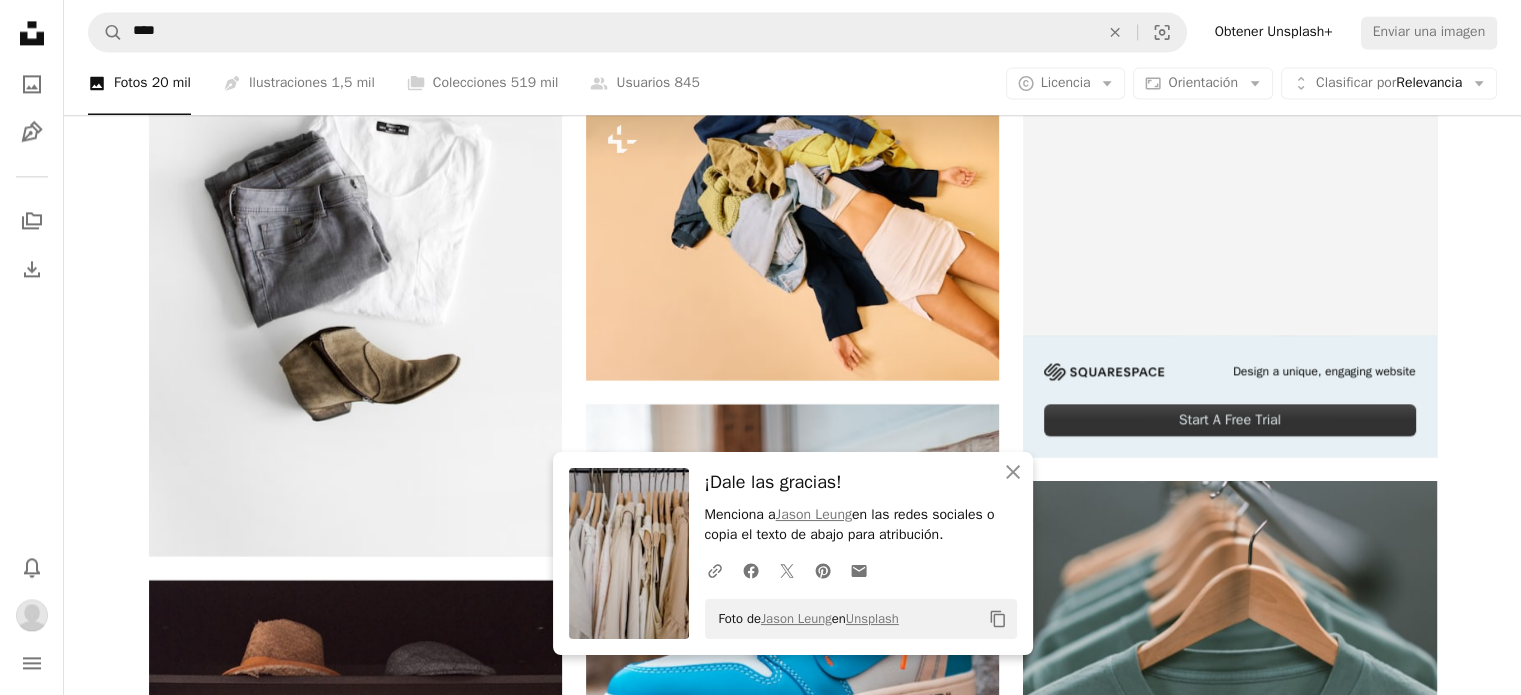 scroll, scrollTop: 10500, scrollLeft: 0, axis: vertical 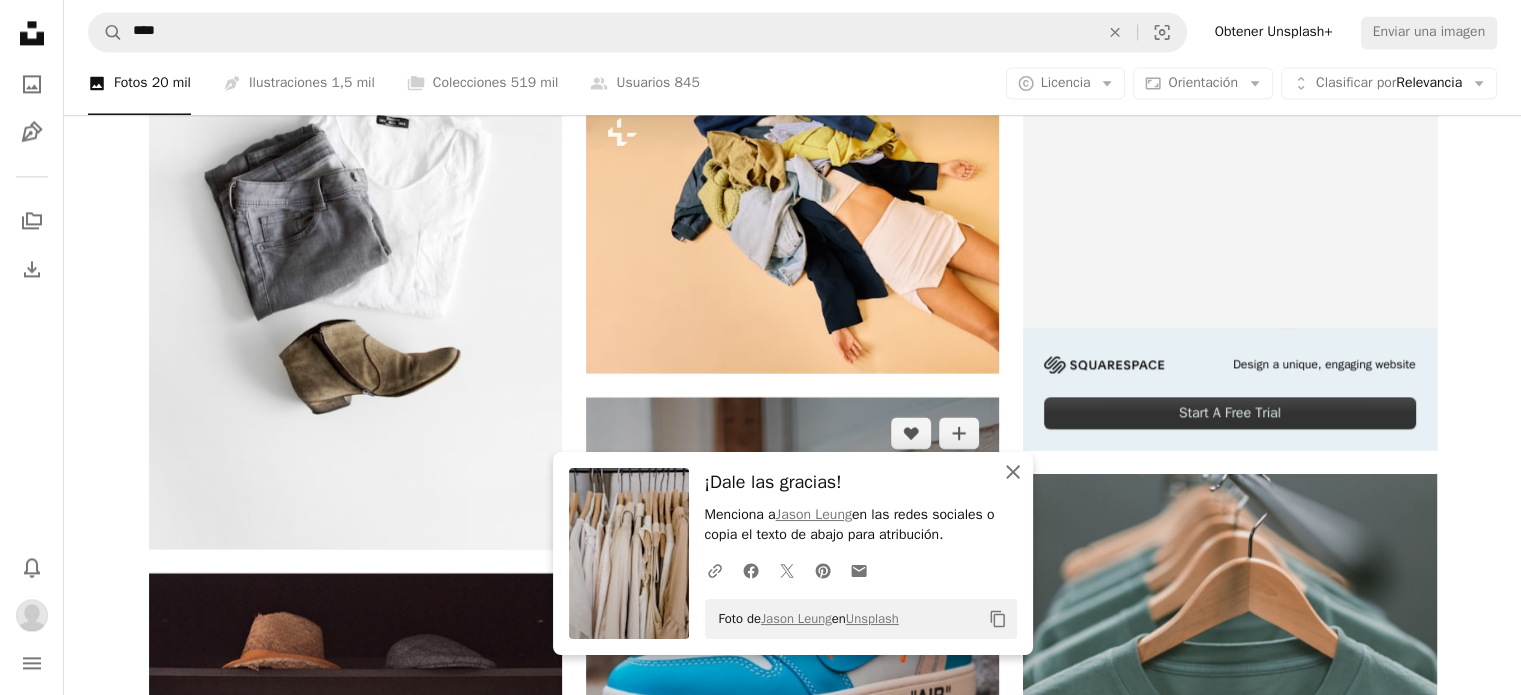 drag, startPoint x: 1019, startPoint y: 475, endPoint x: 991, endPoint y: 451, distance: 36.878178 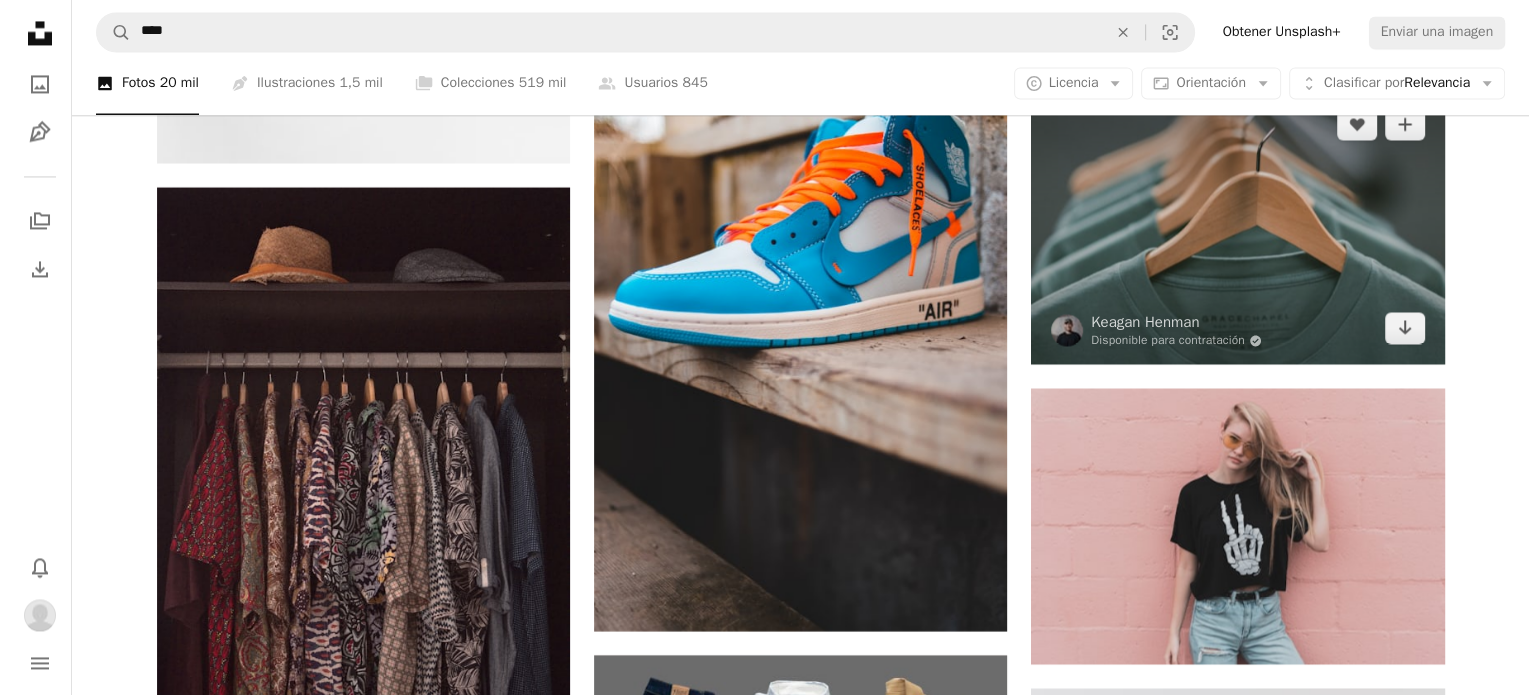 scroll, scrollTop: 10800, scrollLeft: 0, axis: vertical 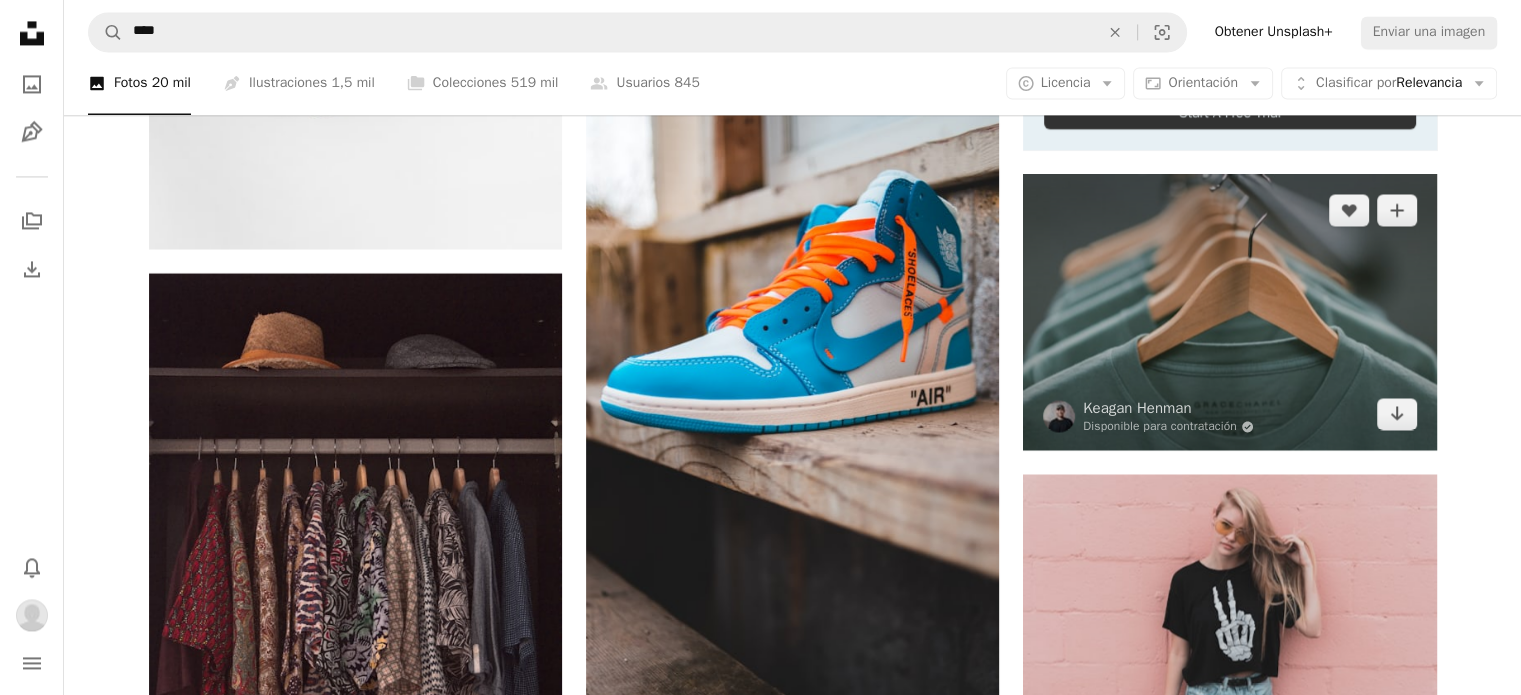 click at bounding box center [1229, 312] 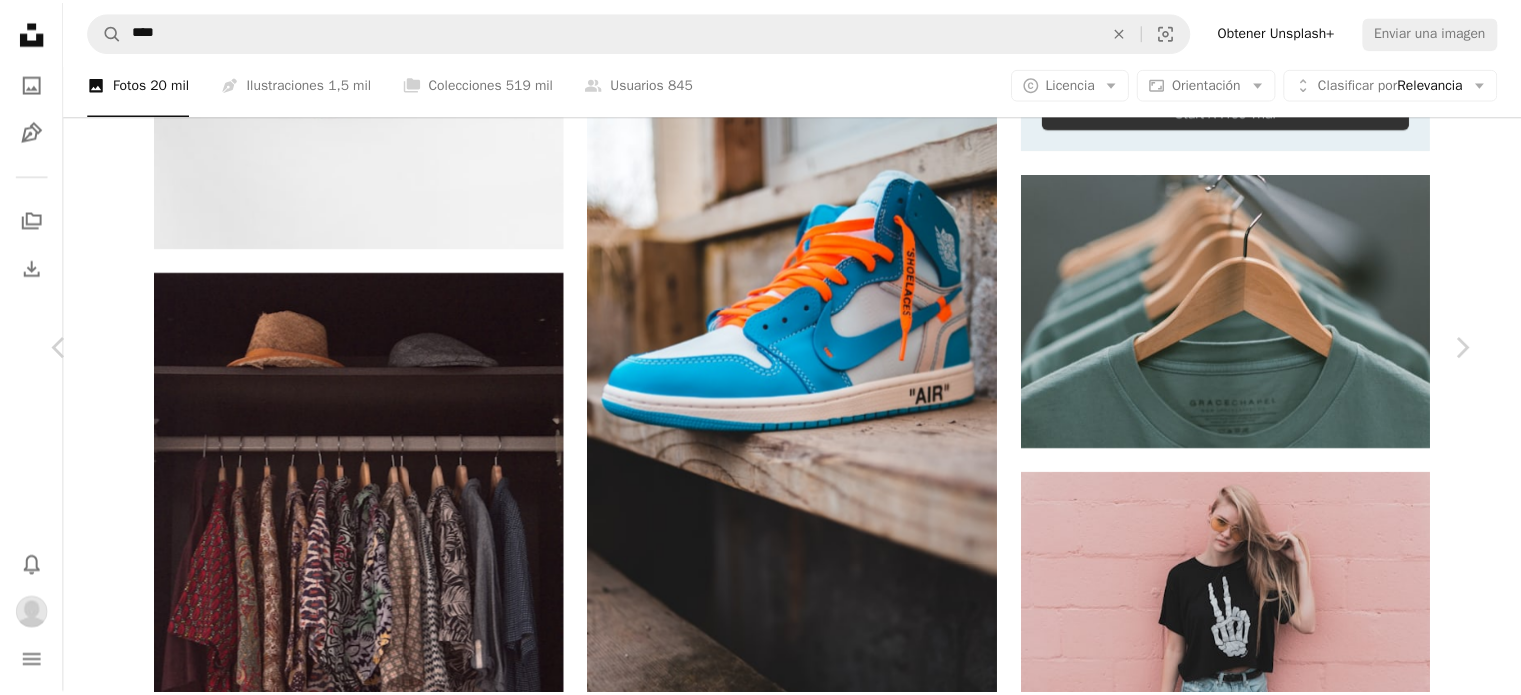 scroll, scrollTop: 6000, scrollLeft: 0, axis: vertical 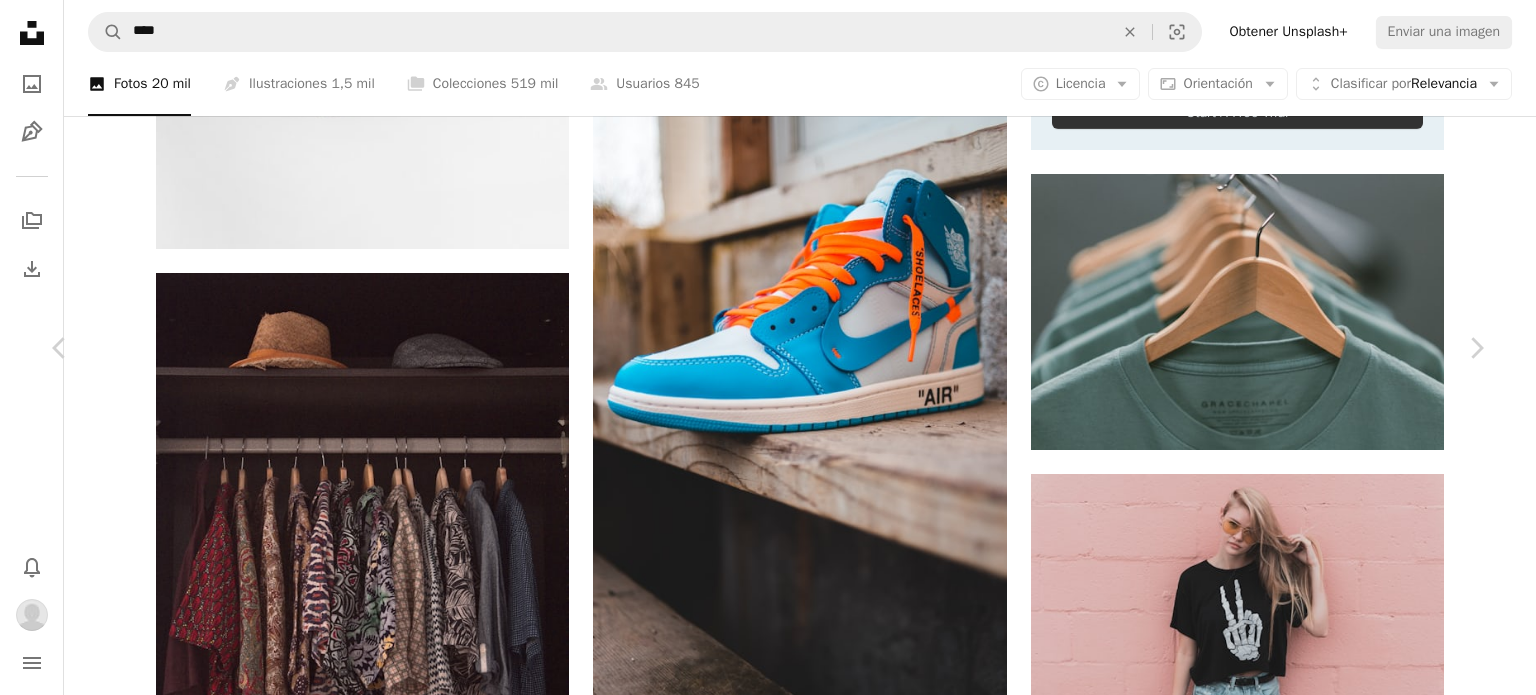 click on "An X shape Chevron left Chevron right [PERSON] Disponible para contratación A checkmark inside of a circle A heart A plus sign Editar imagen   Plus sign for Unsplash+ Descargar Chevron down Zoom in Visualizaciones 6.015.158 Descargas 40.228 Presentado en Fotos ,  Moda y Belleza A forward-right arrow Compartir Info icon Información More Actions Calendar outlined Publicado el  [DATE] Camera SONY, ILCE-7RM2 Safety Uso gratuito bajo la  Licencia Unsplash negro moda amar compras ropa madera calzado mano Camiseta estudio metal marca grano brazalete modelado estar de pie Closeup percha rejilla dobladillo Explora imágenes premium relacionadas en iStock  |  Ahorra un 20 % con el código UNSPLASH20 Ver más en iStock  ↖️
Imágenes relacionadas A heart A plus sign [PERSON] Disponible para contratación A checkmark inside of a circle Arrow pointing down Plus sign for Unsplash+ A heart A plus sign [PERSON] Para  Unsplash+ A lock   Descargar A heart A plus sign [PERSON] A heart A heart" at bounding box center (768, 6876) 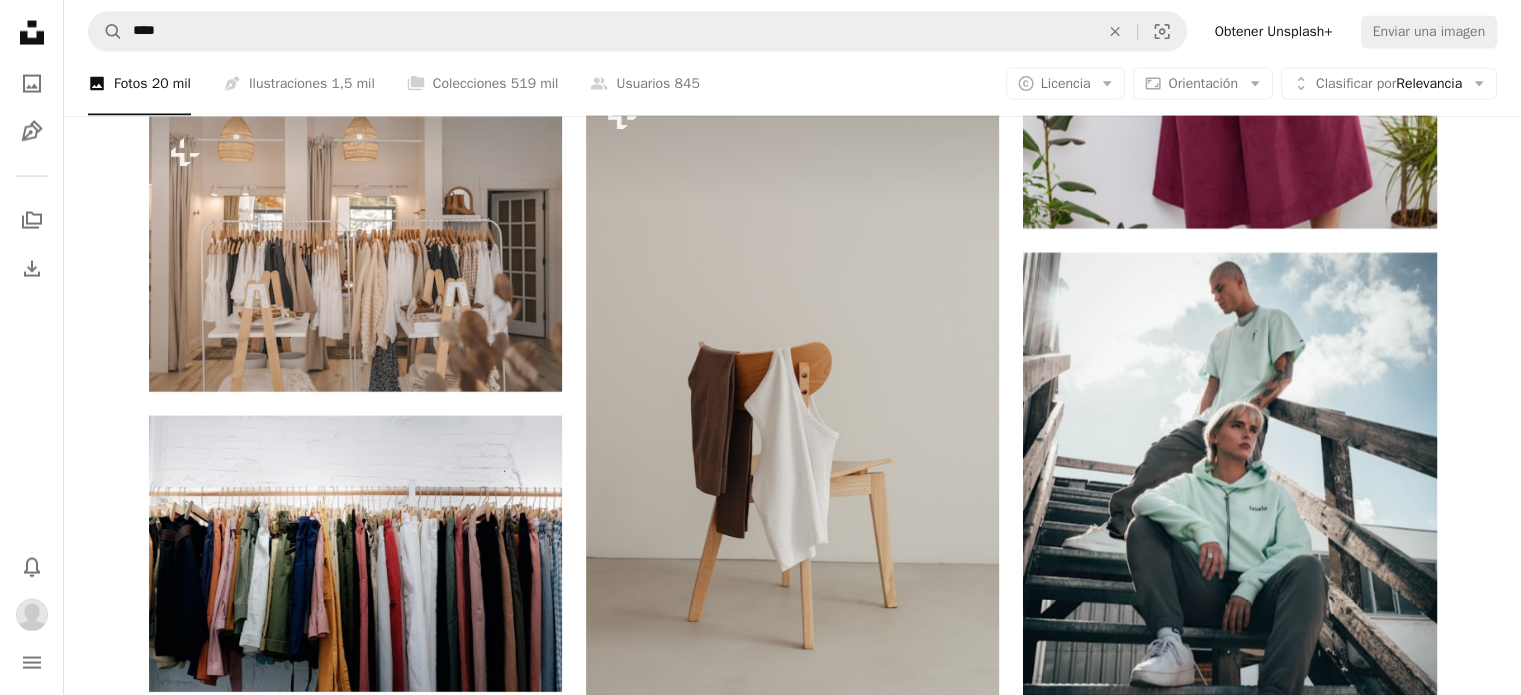 scroll, scrollTop: 11900, scrollLeft: 0, axis: vertical 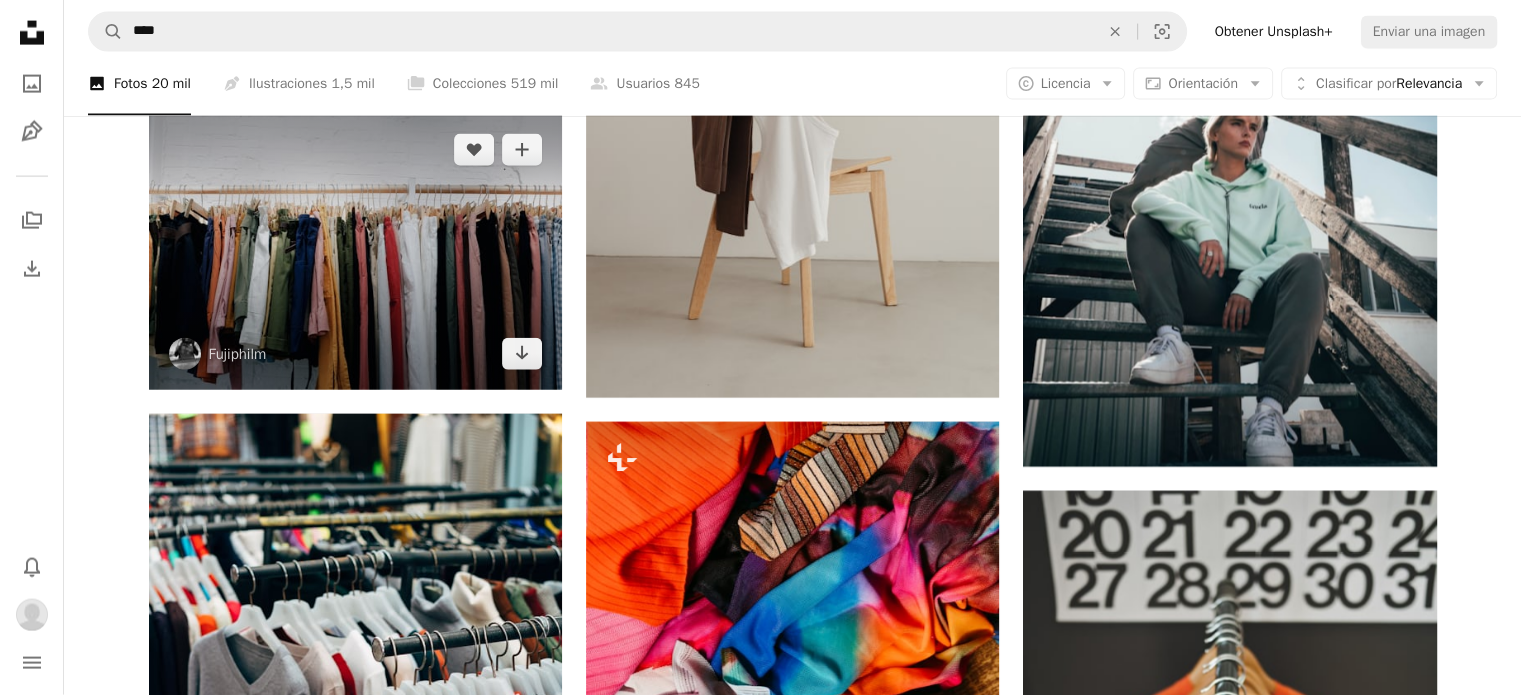 click at bounding box center [355, 252] 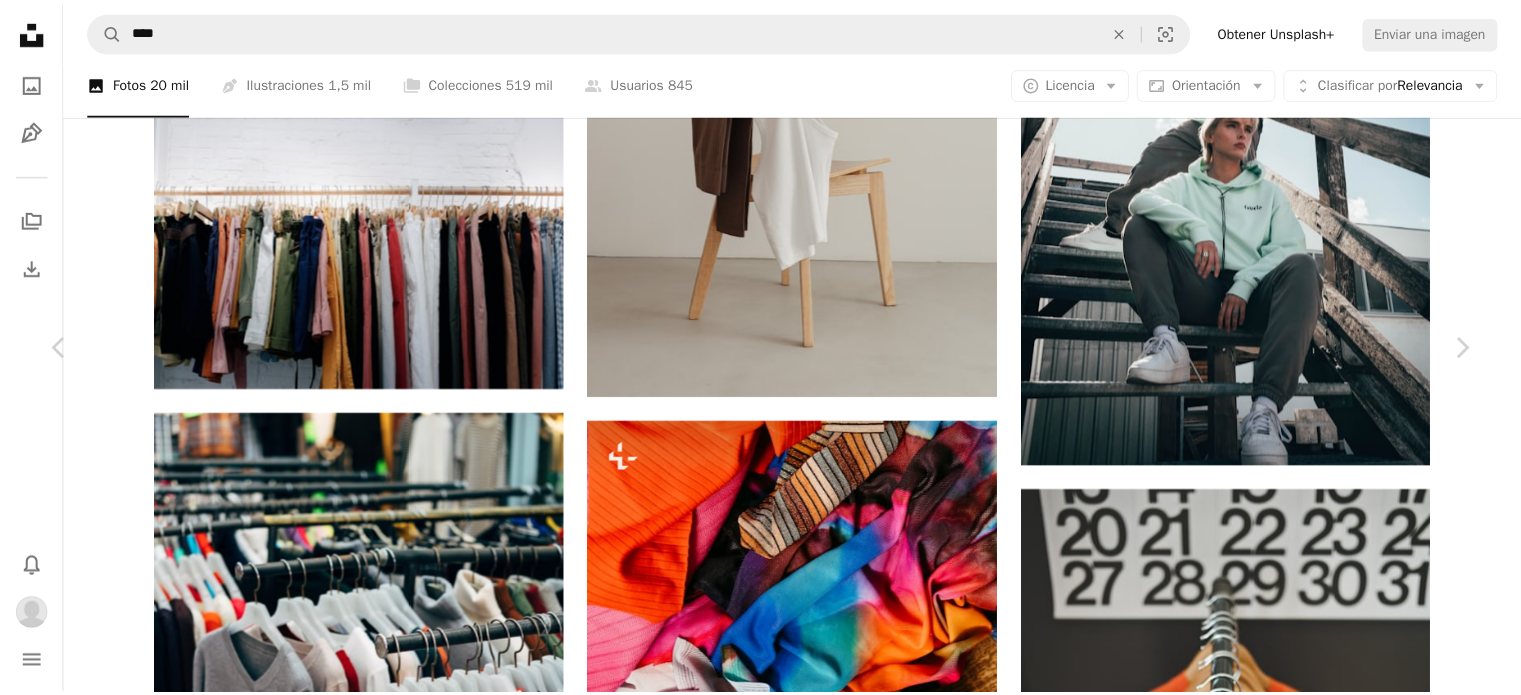 scroll, scrollTop: 3100, scrollLeft: 0, axis: vertical 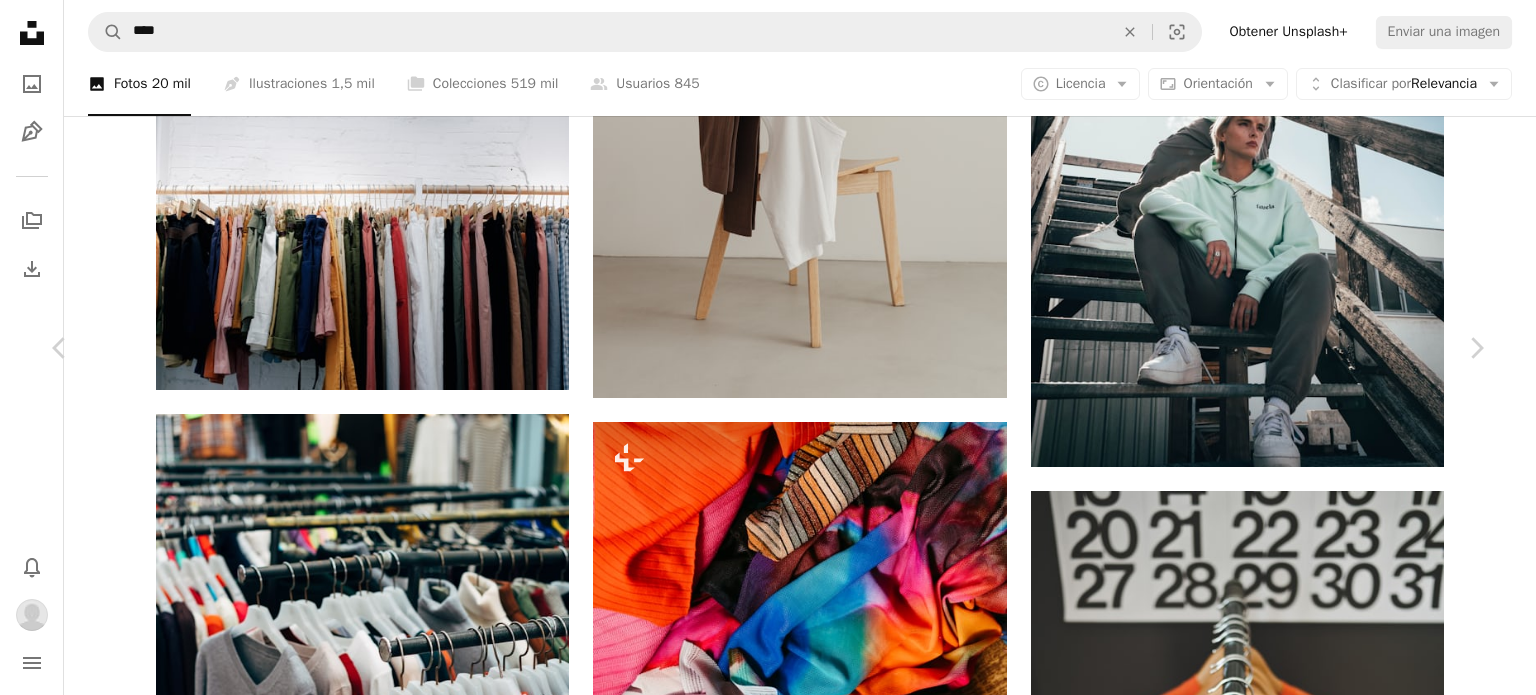 click on "An X shape Chevron left Chevron right Fujiphilm fujiphilm A heart A plus sign Editar imagen   Plus sign for Unsplash+ Descargar Chevron down Zoom in Visualizaciones 17.035.756 Descargas 119.470 A forward-right arrow Compartir Info icon Información More Actions Calendar outlined Publicado el  [DATE] Camera FUJIFILM, X-T100 Safety Uso gratuito bajo la  Licencia Unsplash ropa Color de color ropa tienda tienda atavío colores acción armario vestir jadear percha selección ahorcamiento reservas llevar colgar coloreado Vistiendo Explora imágenes premium relacionadas en iStock  |  Ahorra un 20 % con el código UNSPLASH20 Ver más en iStock  ↖️
Imágenes relacionadas A heart A plus sign Ximin Lin Disponible para contratación A checkmark inside of a circle Arrow pointing down Plus sign for Unsplash+ A heart A plus sign Curated Lifestyle Para  Unsplash+ A lock   Descargar A heart A plus sign Fujiphilm Arrow pointing down A heart A plus sign Markus Winkler Disponible para contratación A heart Para" at bounding box center [768, 5476] 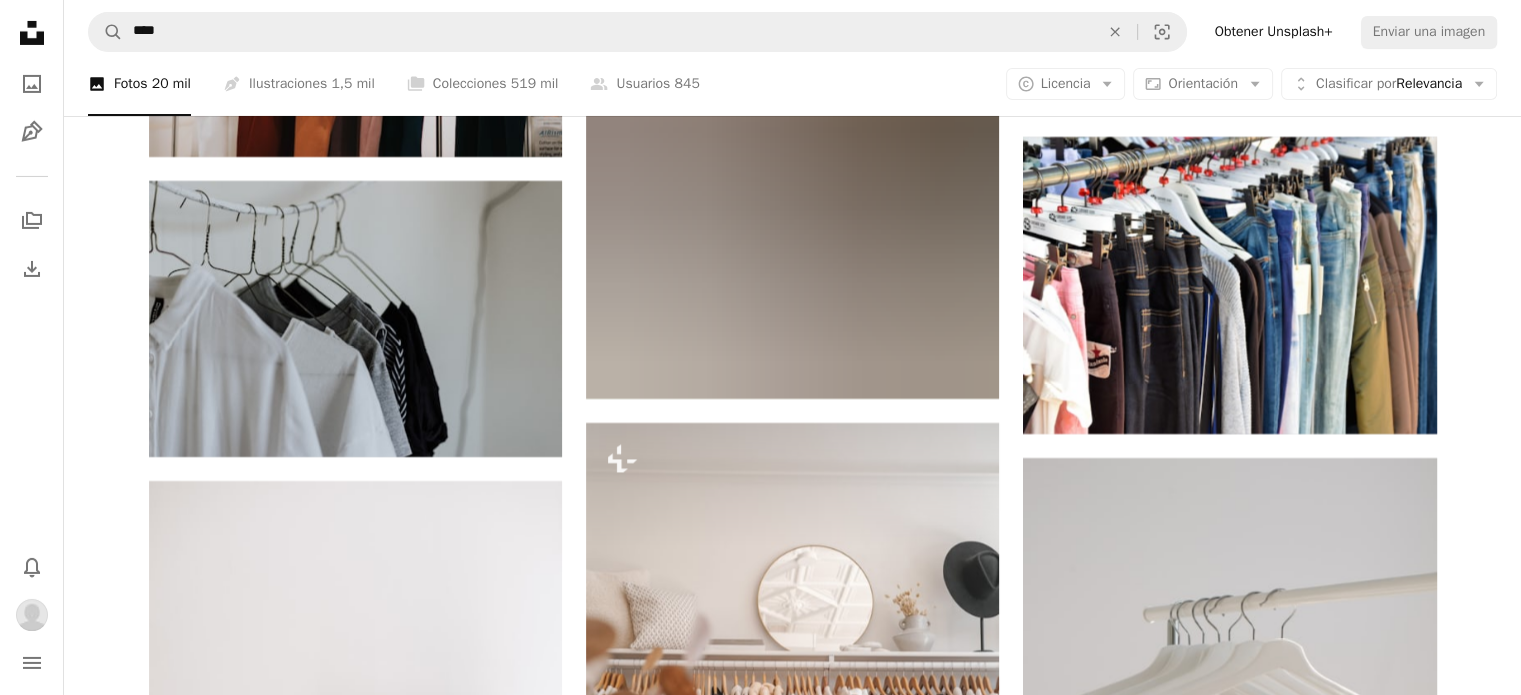 scroll, scrollTop: 14700, scrollLeft: 0, axis: vertical 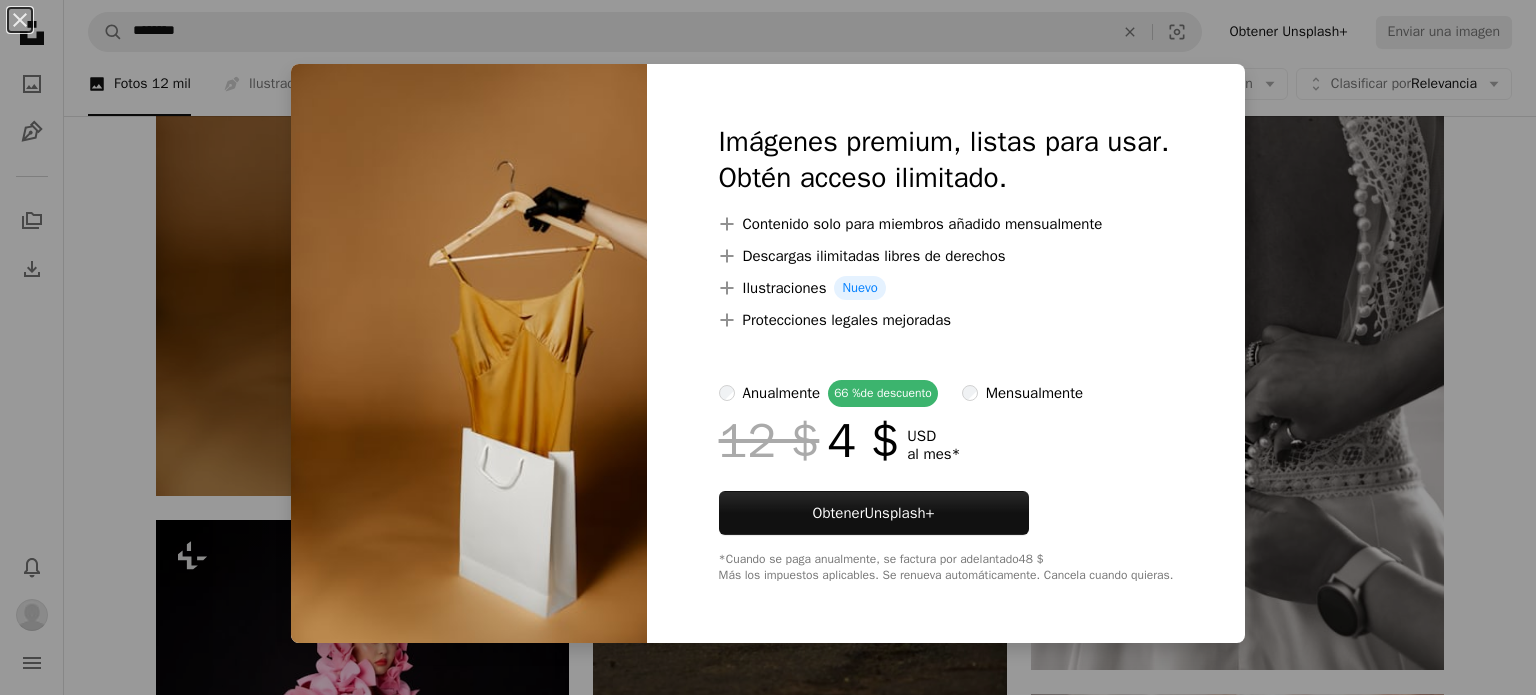 click on "An X shape Imágenes premium, listas para usar. Obtén acceso ilimitado. A plus sign Contenido solo para miembros añadido mensualmente A plus sign Descargas ilimitadas libres de derechos A plus sign Ilustraciones  Nuevo A plus sign Protecciones legales mejoradas anualmente 66 %  de descuento mensualmente 12 $   4 $ USD al mes * Obtener  Unsplash+ *Cuando se paga anualmente, se factura por adelantado  48 $ Más los impuestos aplicables. Se renueva automáticamente. Cancela cuando quieras." at bounding box center (768, 347) 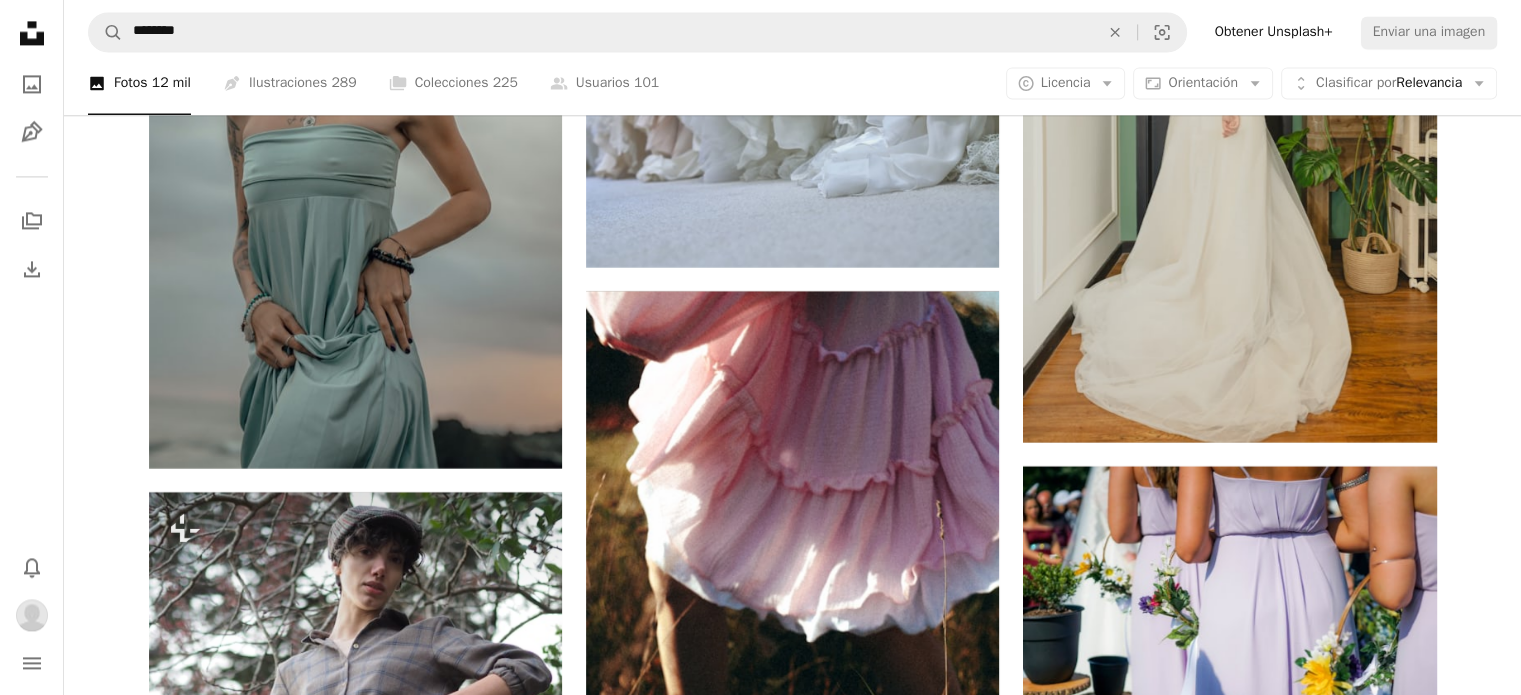 scroll, scrollTop: 25800, scrollLeft: 0, axis: vertical 